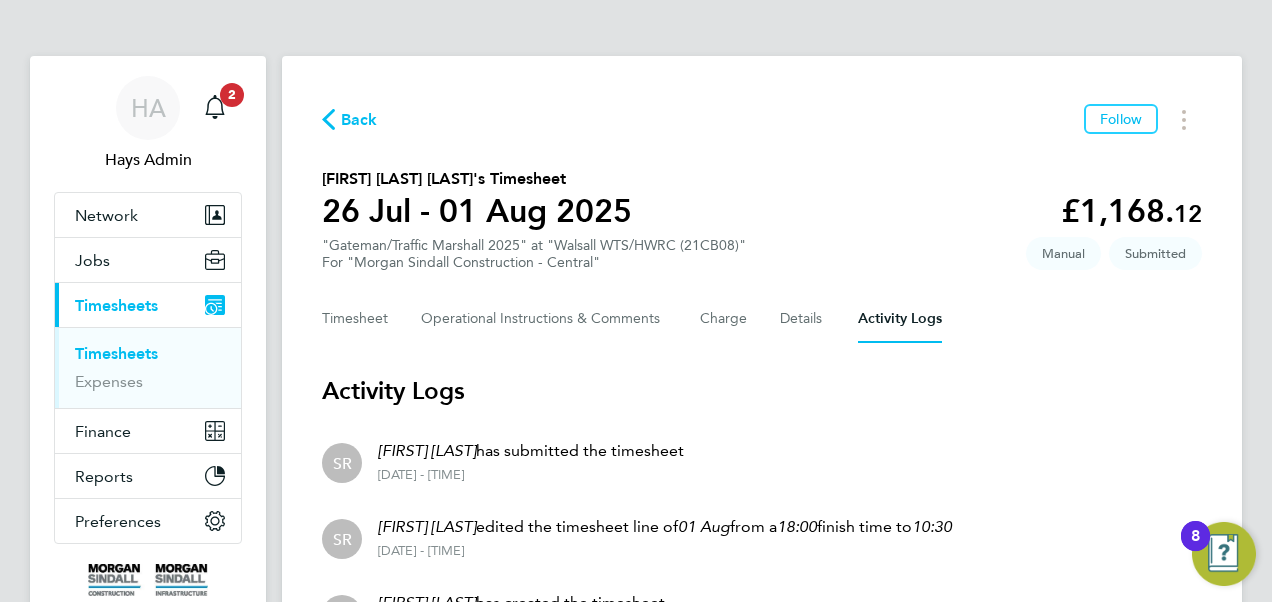 scroll, scrollTop: 128, scrollLeft: 0, axis: vertical 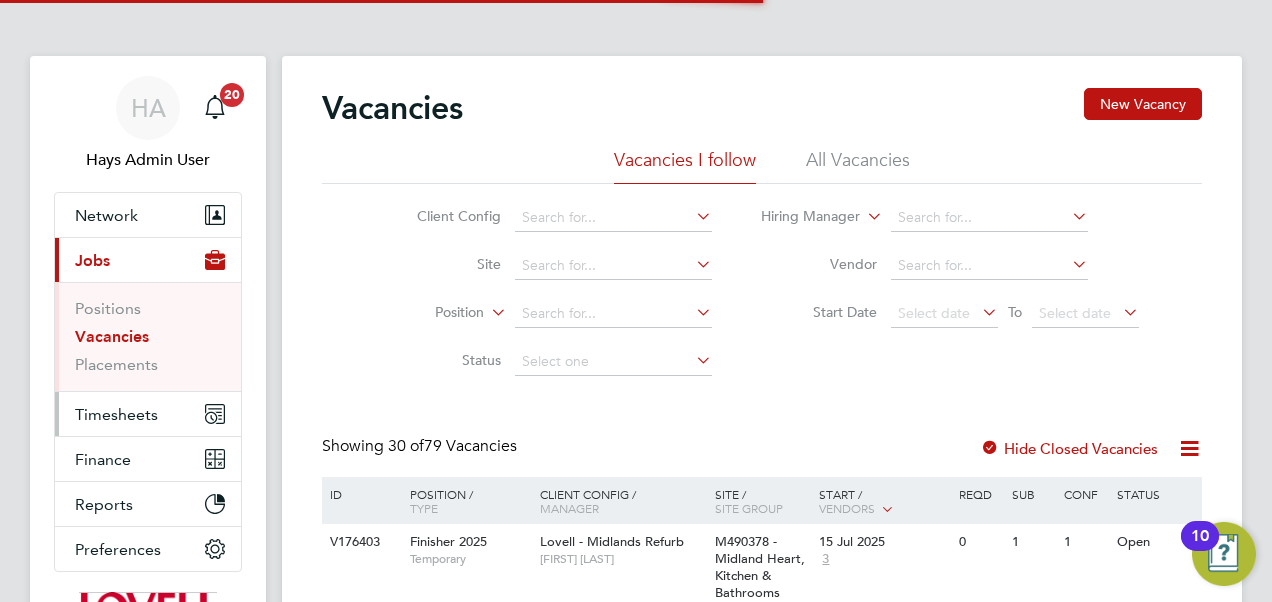 click on "Timesheets" at bounding box center [116, 414] 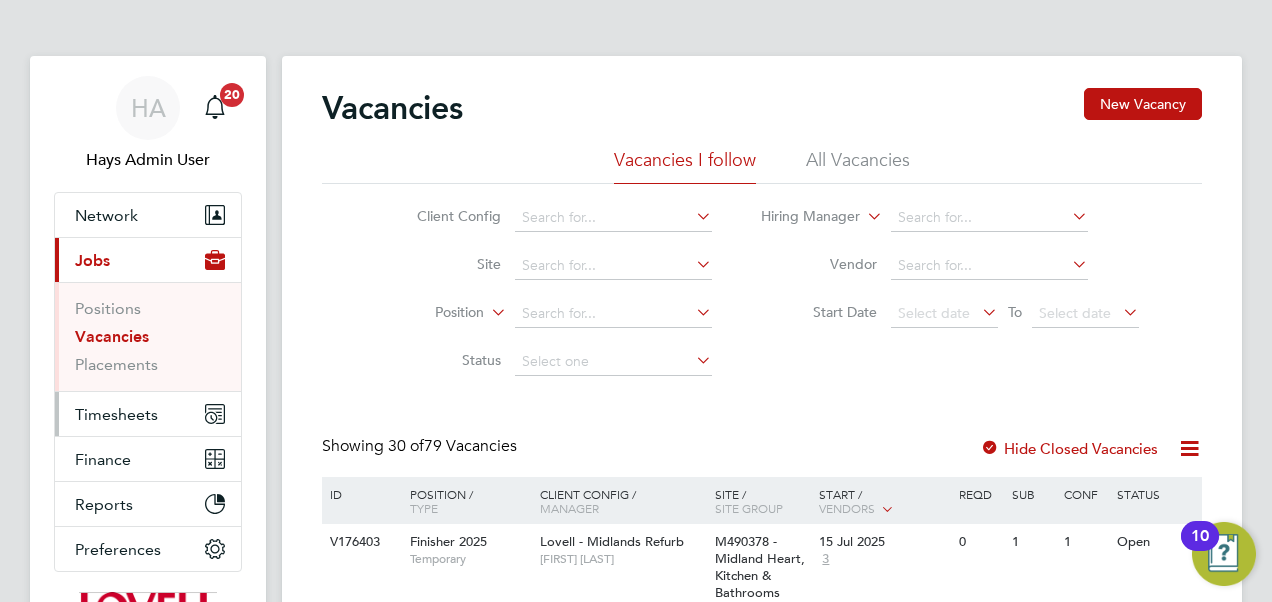 click on "Timesheets" at bounding box center (116, 414) 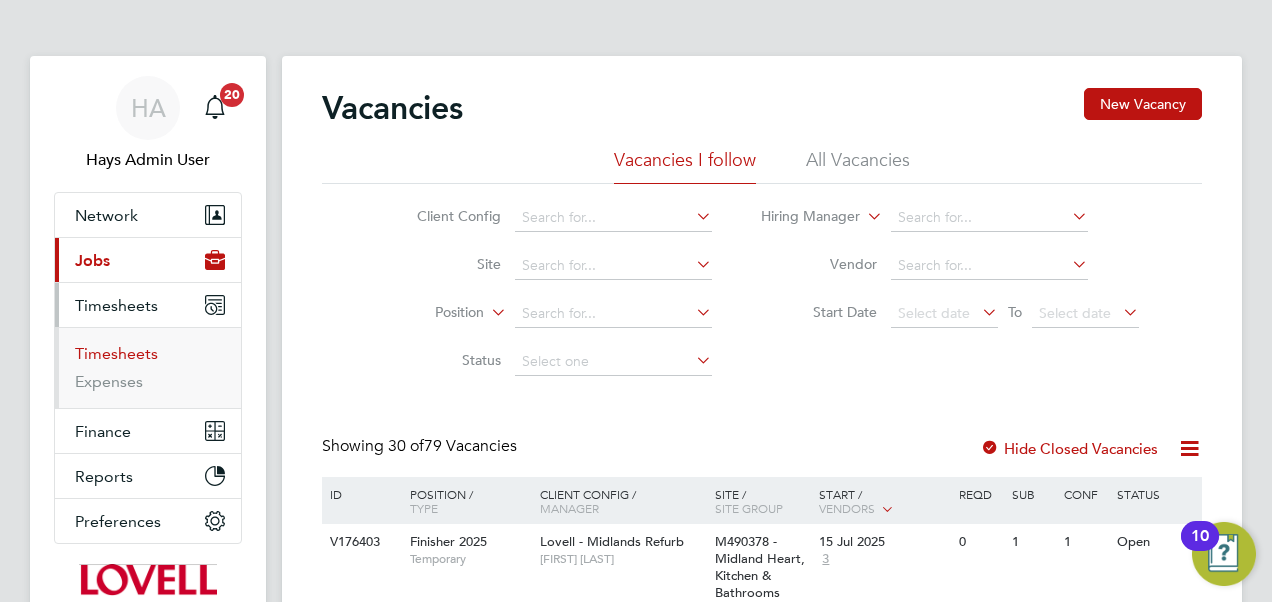 click on "Timesheets" at bounding box center [116, 353] 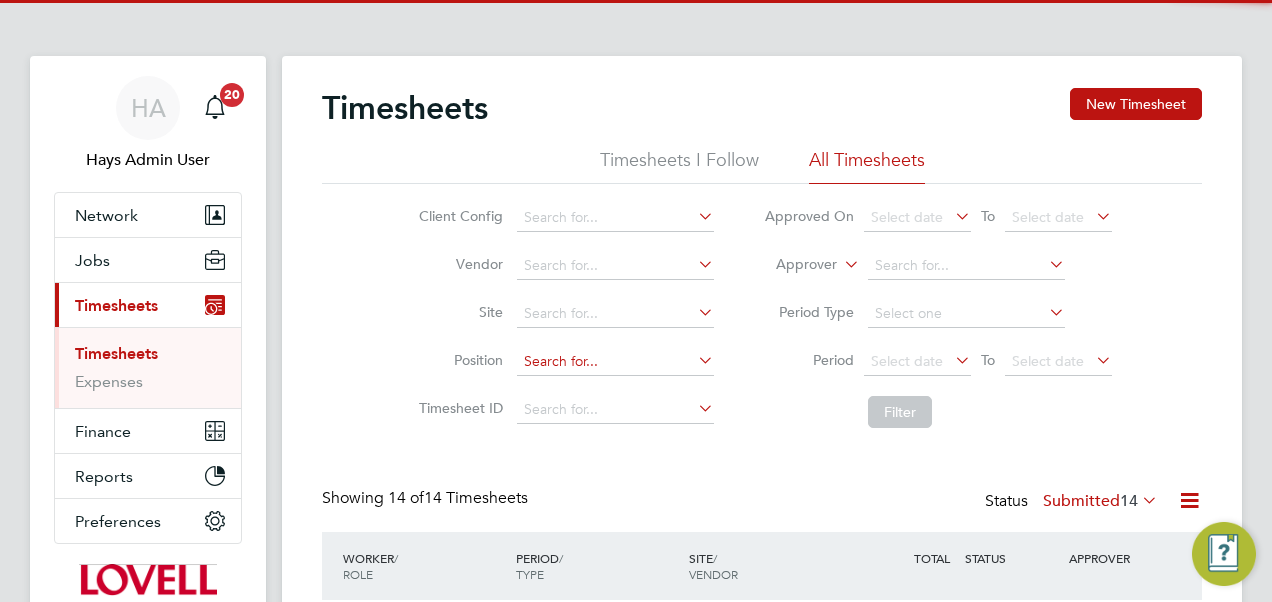 scroll, scrollTop: 10, scrollLeft: 10, axis: both 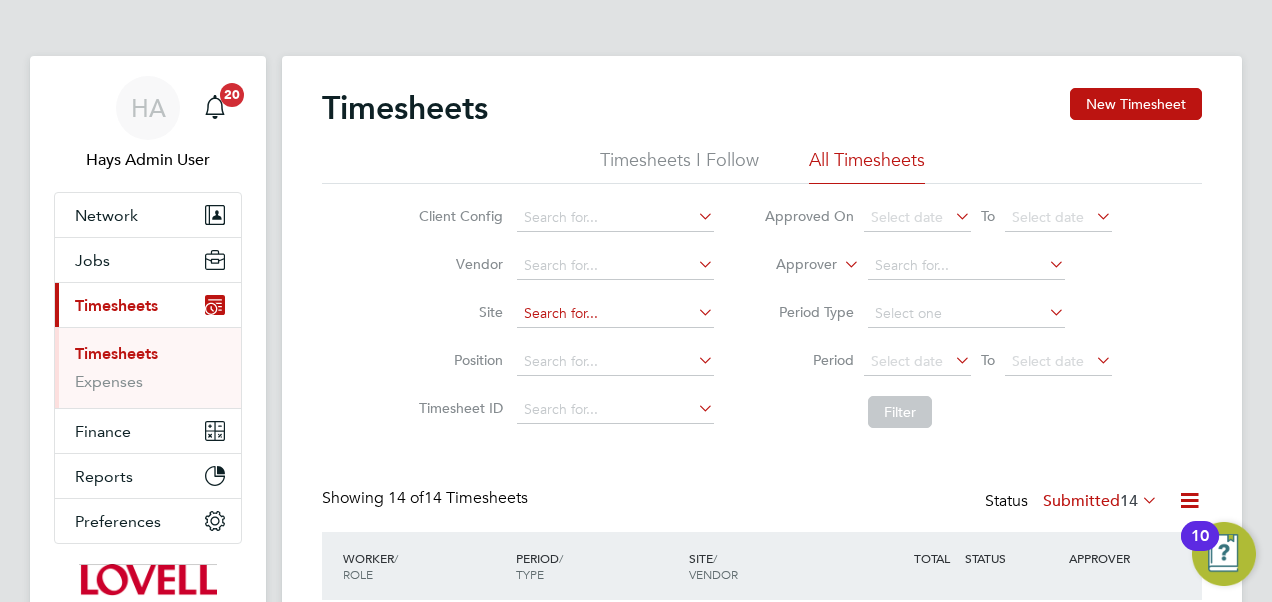 type 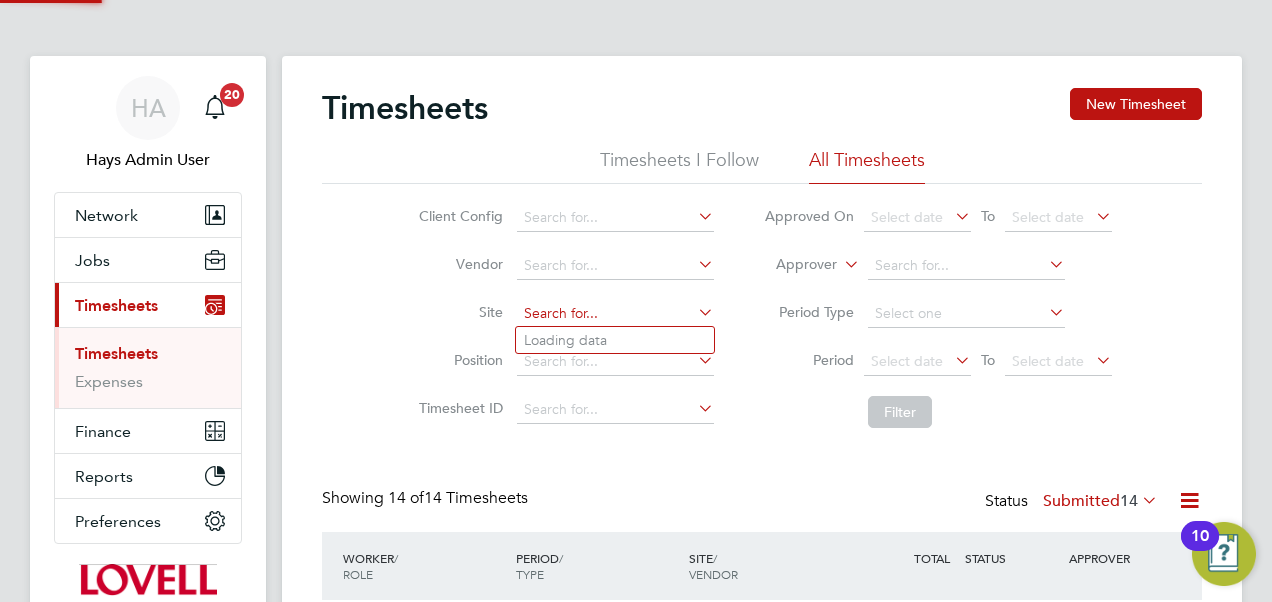 click 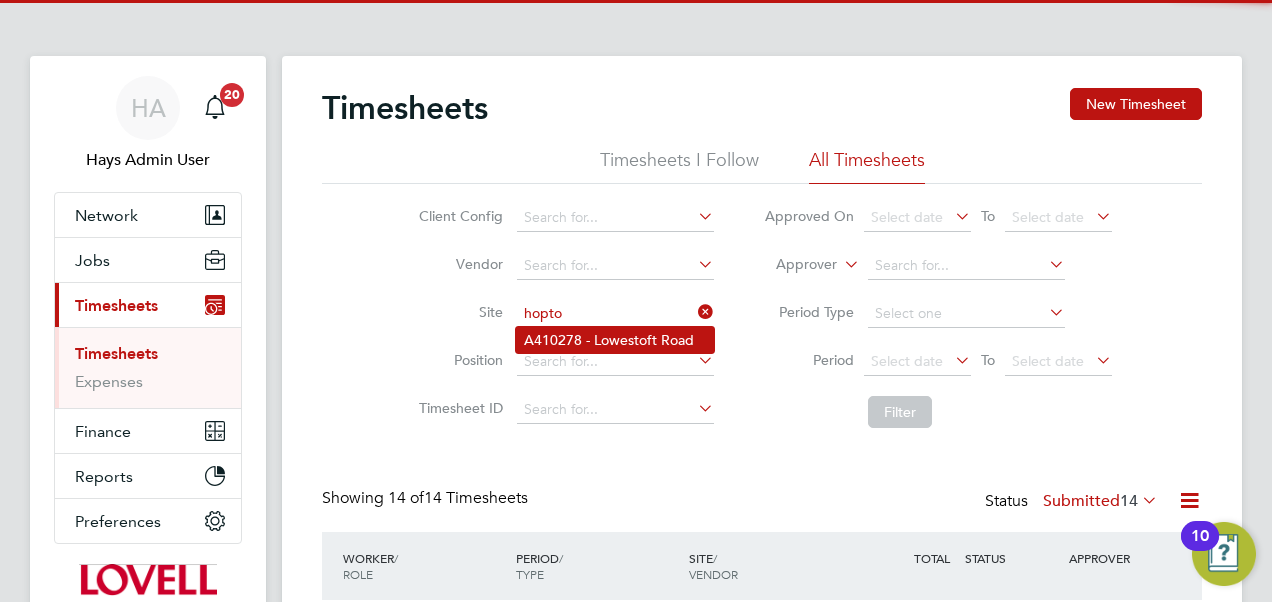 click on "A410278 - Lowestoft Road" 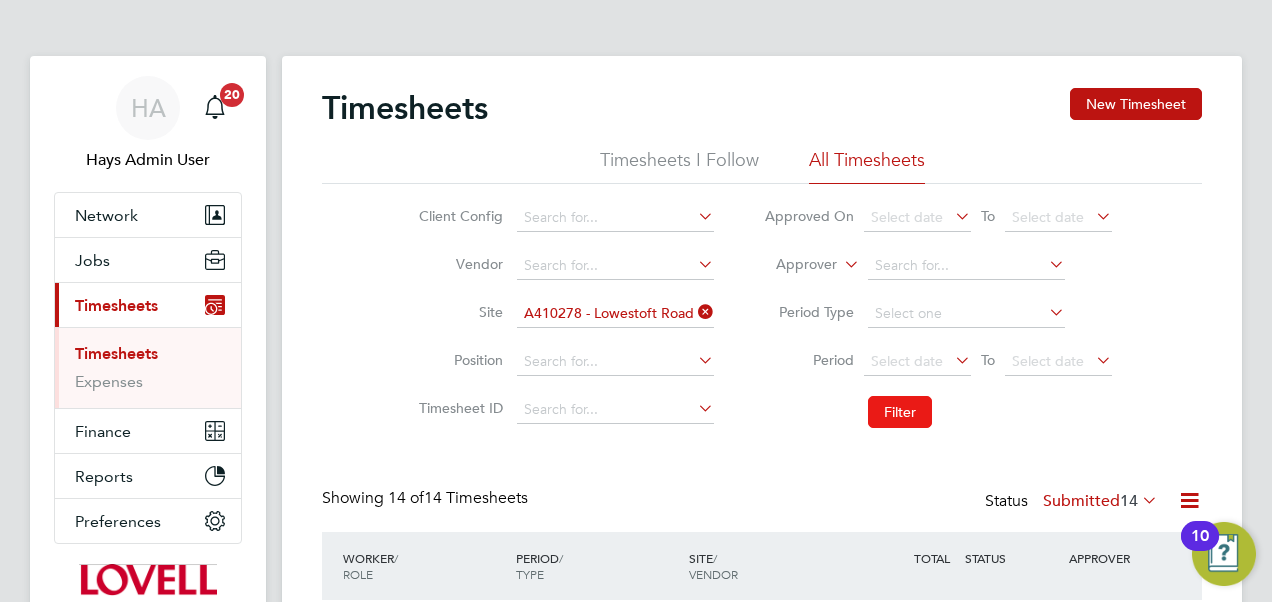 click on "Filter" 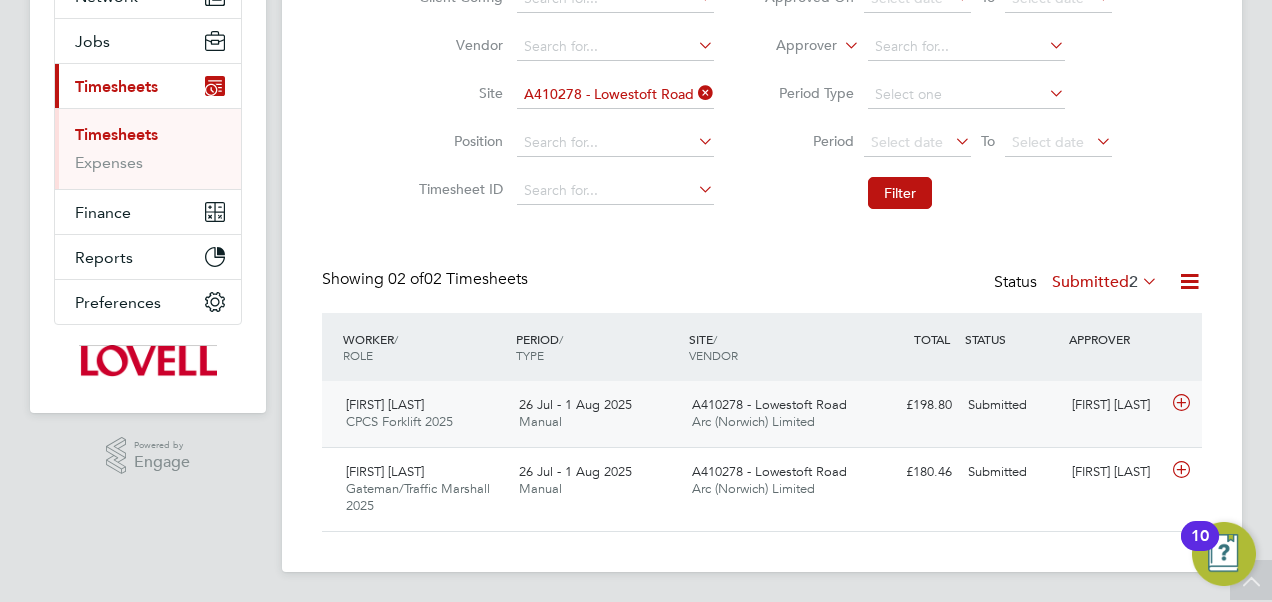 click on "Jason Wenn CPCS Forklift 2025   26 Jul - 1 Aug 2025 26 Jul - 1 Aug 2025 Manual A410278 - Lowestoft Road Arc (Norwich) Limited £198.80 Submitted Submitted Matthew Smith" 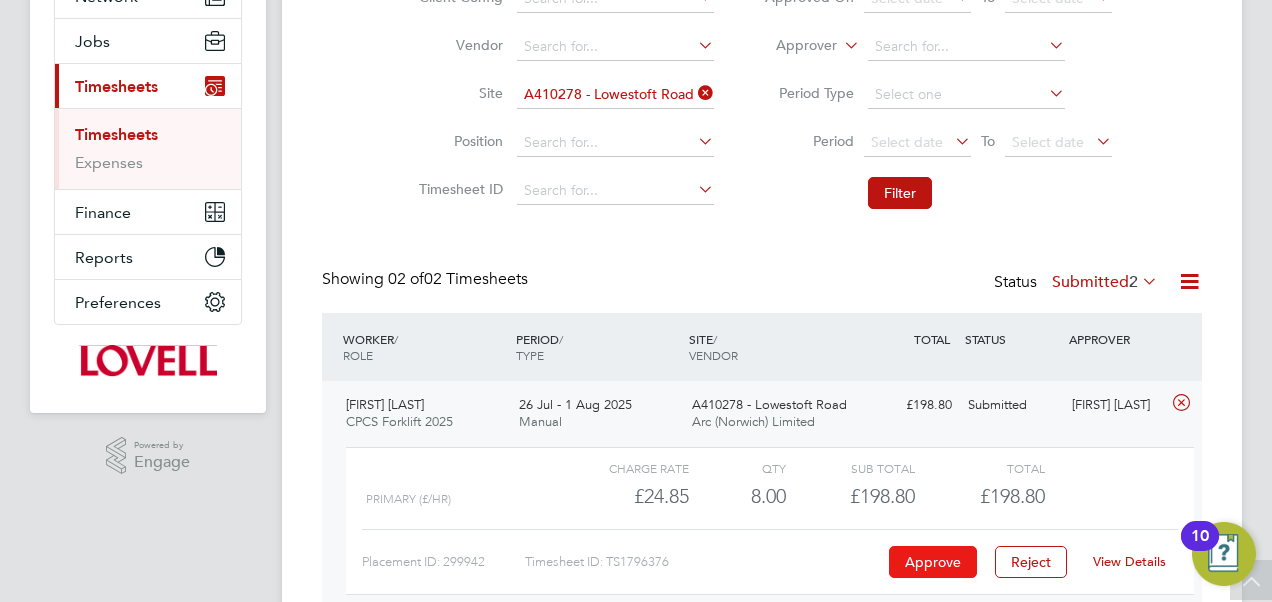 click on "Approve" 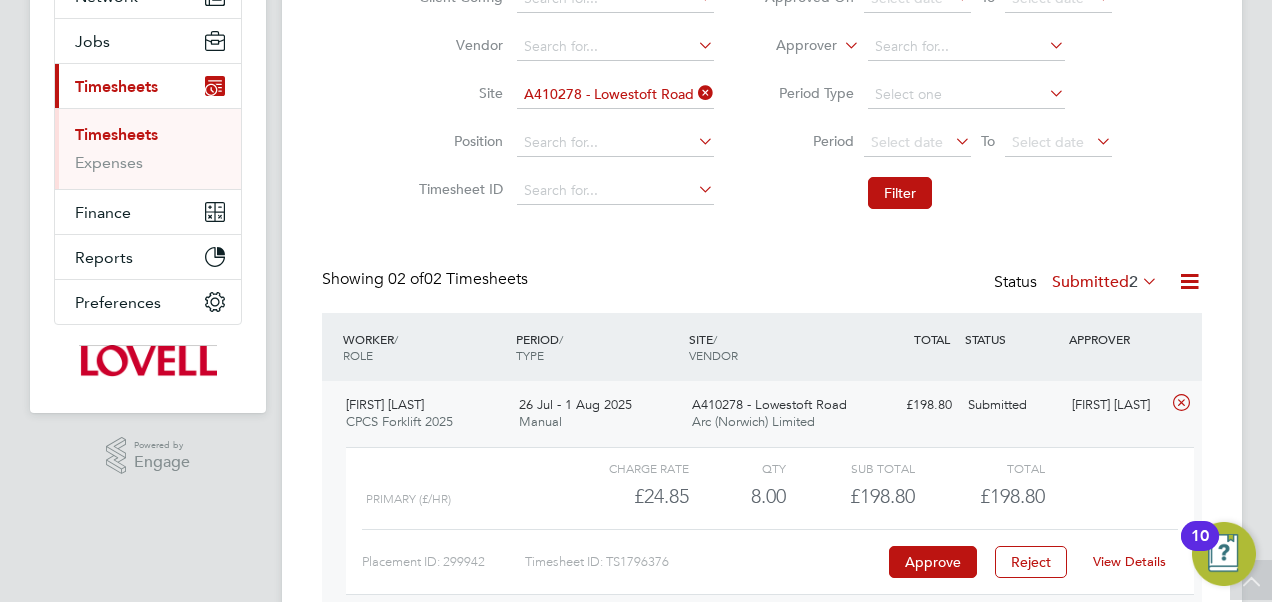 click on "Timesheet ID" 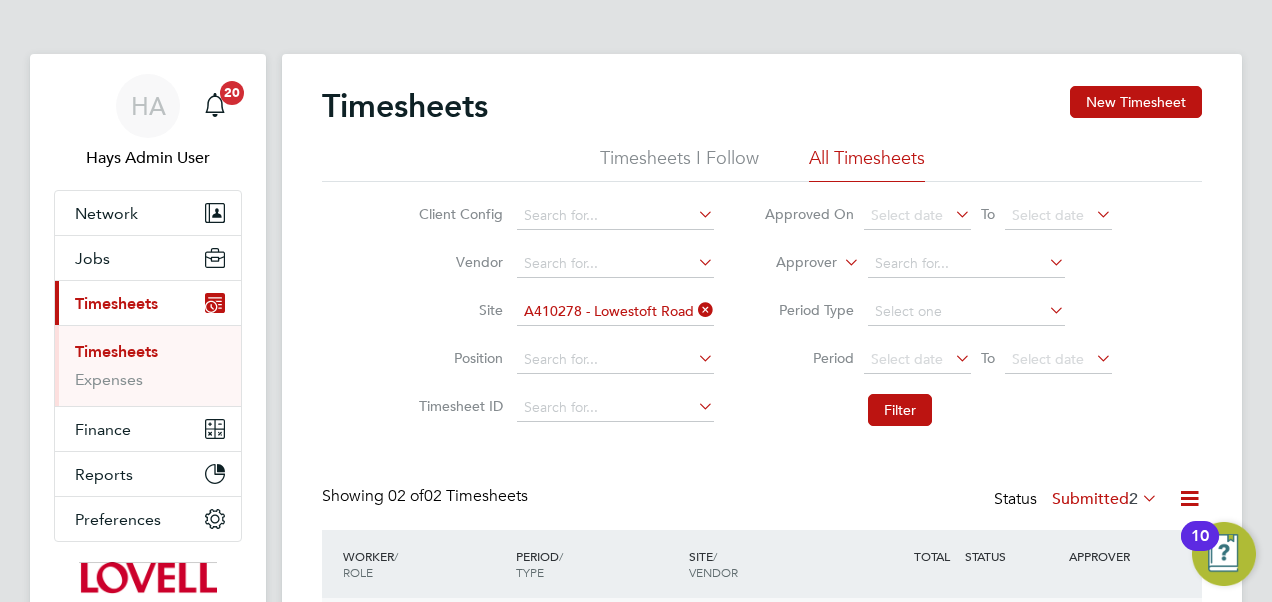 click 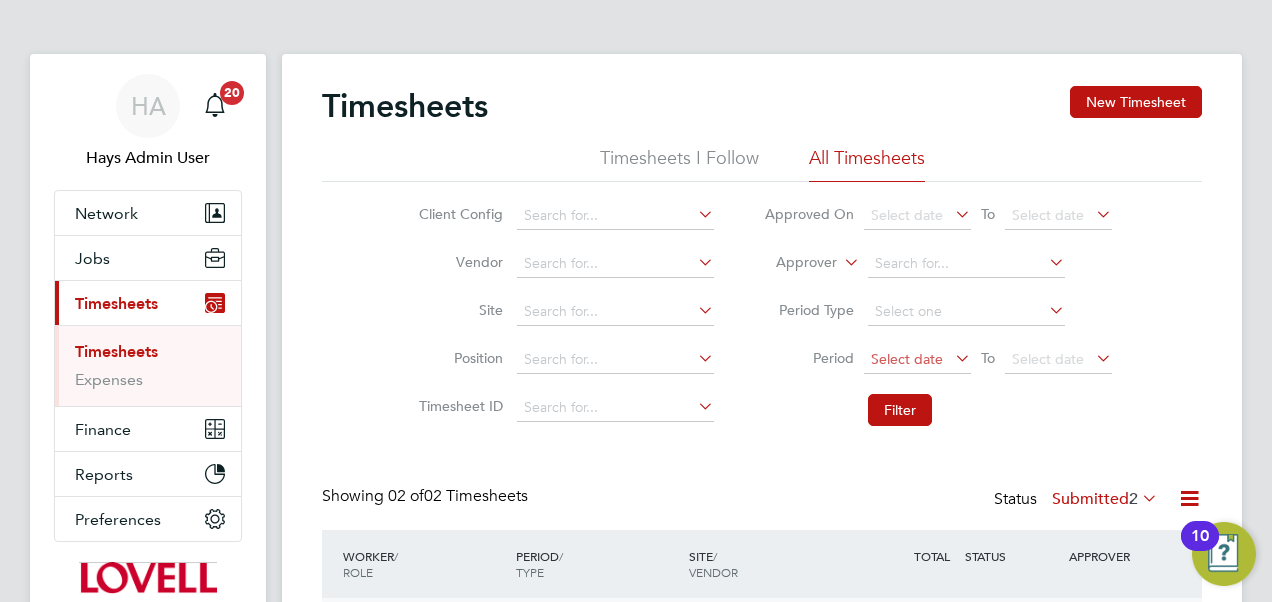 click on "Select date" 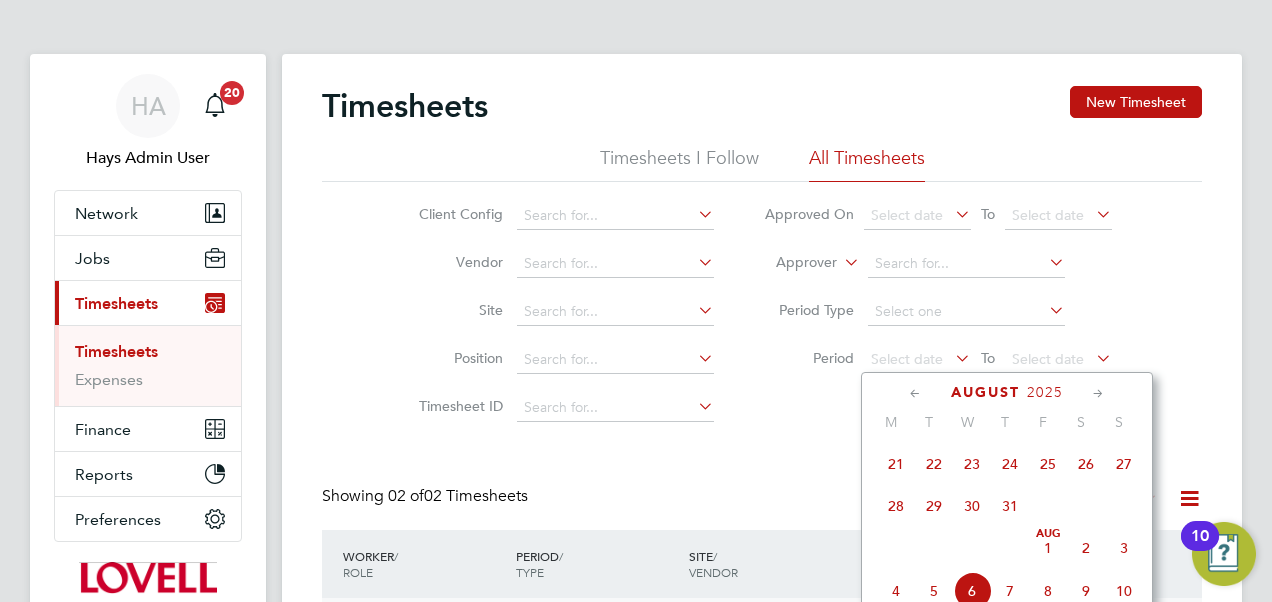 click on "26" 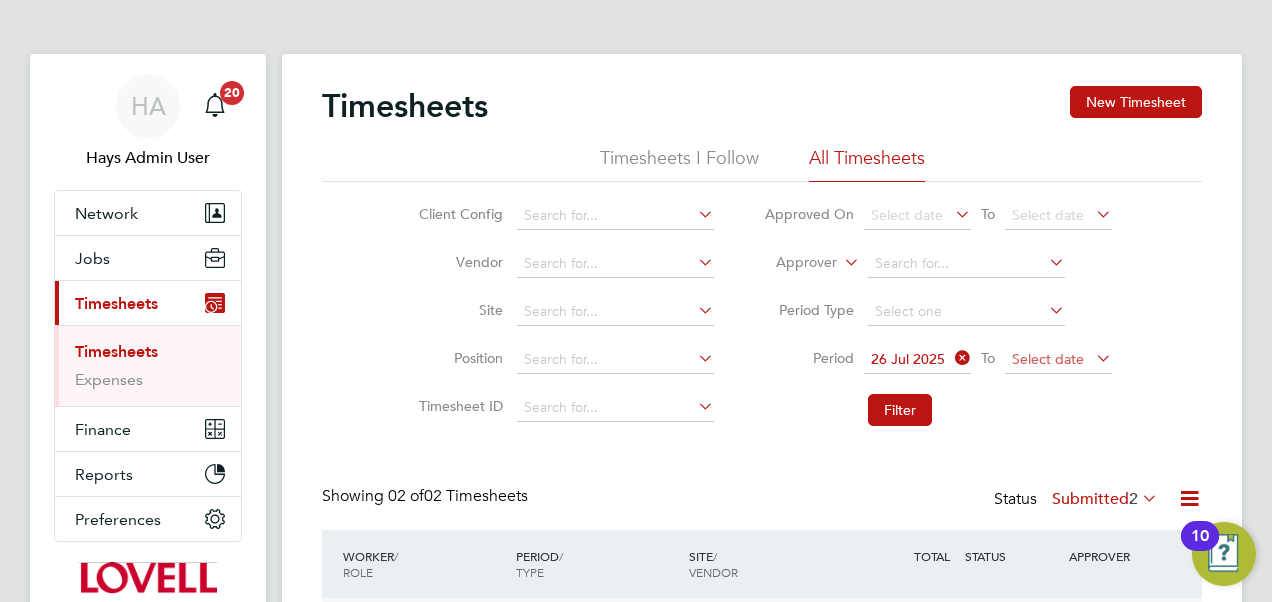 click on "Select date" 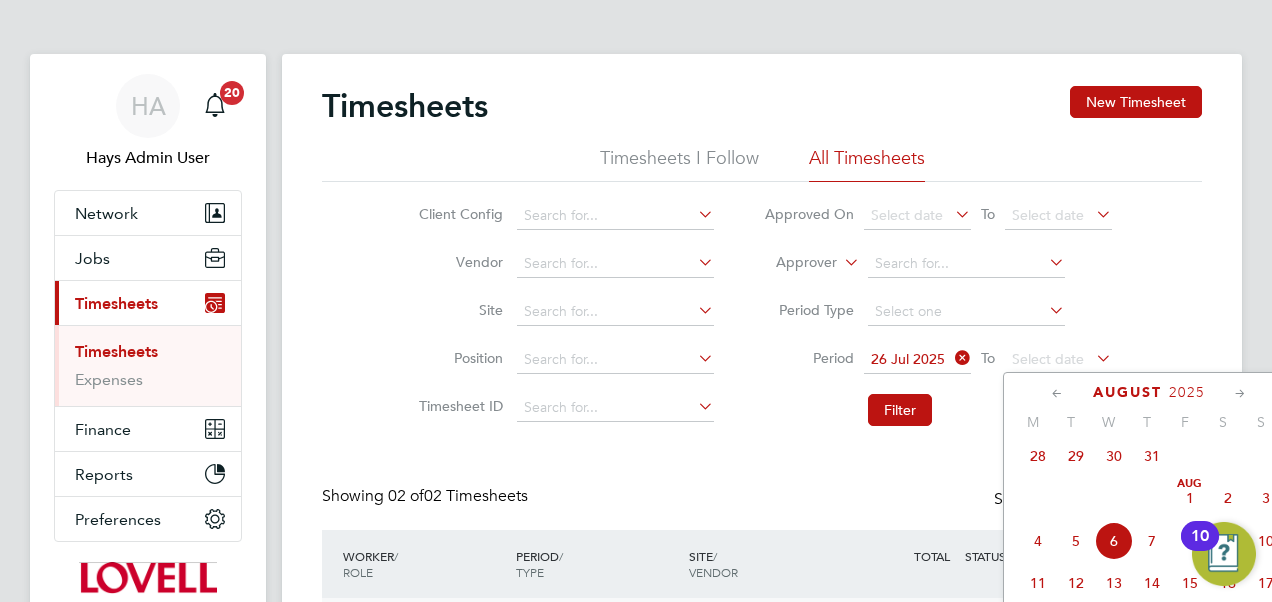 click on "Aug 1" 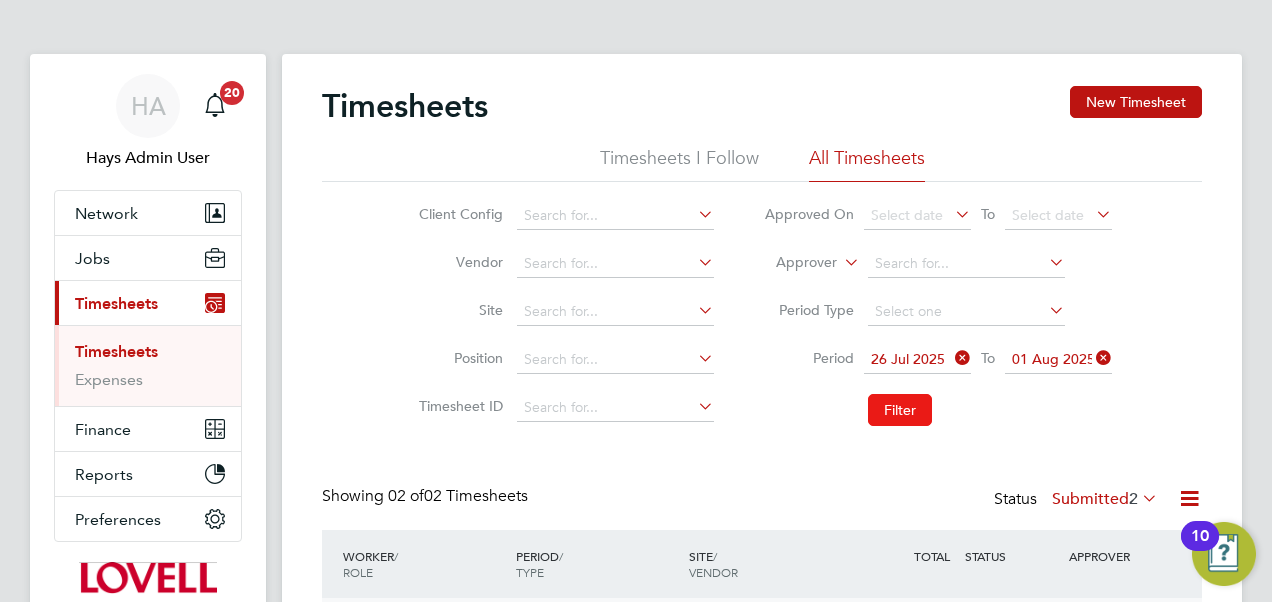 click on "Filter" 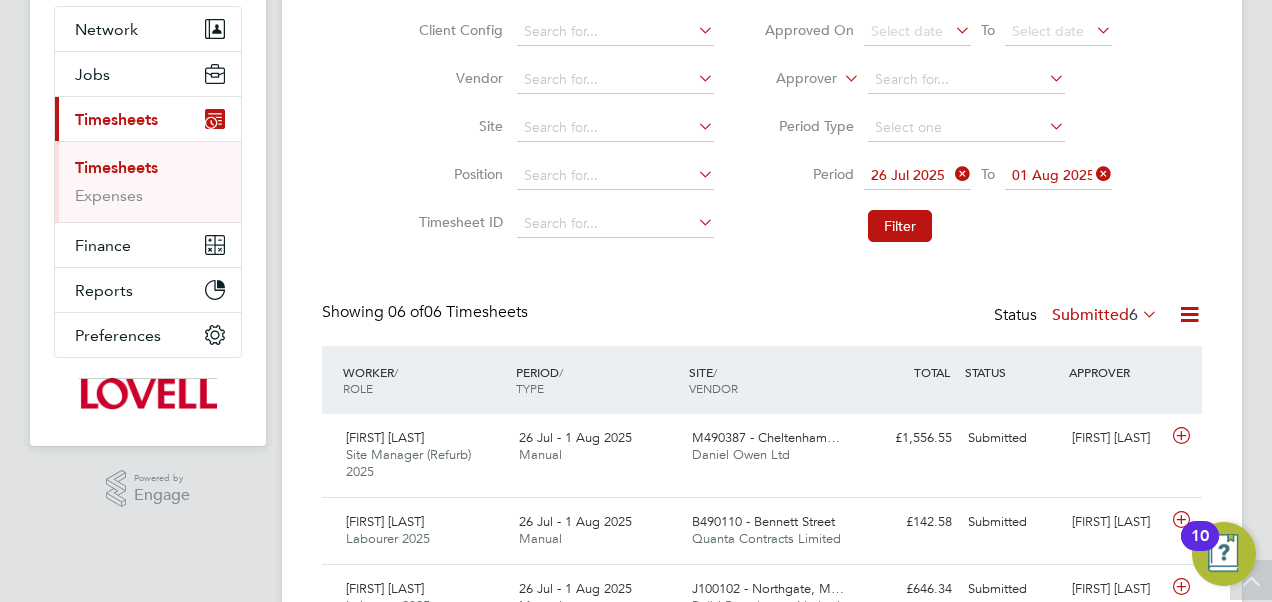 click 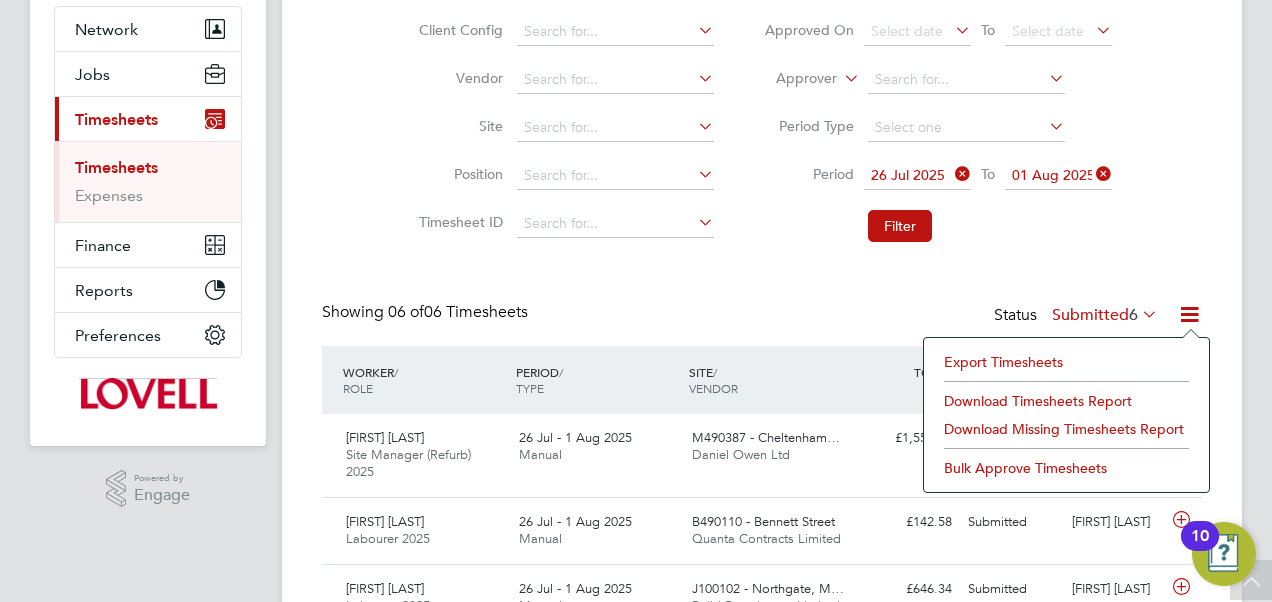 click on "Download Timesheets Report" 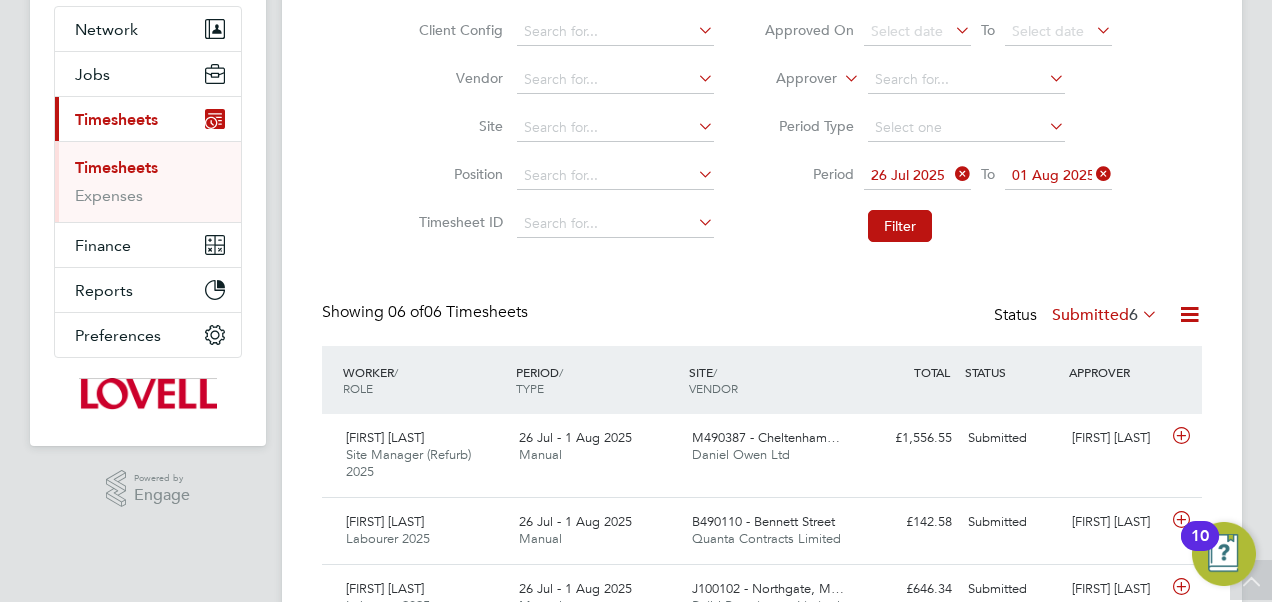 click on "Timesheets New Timesheet Timesheets I Follow All Timesheets Client Config   Vendor   Site   Position   Timesheet ID   Approved On
Select date
To
Select date
Approver     Period Type   Period
26 Jul 2025
To
01 Aug 2025
Filter Showing   06 of  06 Timesheets Status  Submitted  6  WORKER  / ROLE WORKER  / PERIOD PERIOD  / TYPE SITE  / VENDOR TOTAL   TOTAL  / STATUS STATUS APPROVER Ian Campbell Site Manager (Refurb) 2025   26 Jul - 1 Aug 2025 26 Jul - 1 Aug 2025 Manual M490387 - Cheltenham… Daniel Owen Ltd £1,556.55 Submitted Submitted Bengie Harper-Pittman Dane Buxton Labourer 2025   26 Jul - 1 Aug 2025 26 Jul - 1 Aug 2025 Manual B490110 - Bennett Street Quanta Contracts Limited £142.58 Submitted Submitted Joe Moscetano Kehindle Akinbile Labourer 2025   26 Jul - 1 Aug 2025 26 Jul - 1 Aug 2025 Manual J100102 - Northgate, M… Build Recruitment Limited £646.34 Submitted Submitted Nick MacKinnon Jason Wenn CPCS Forklift 2025   26 Jul - 1 Aug 2025 Manual £198.80" 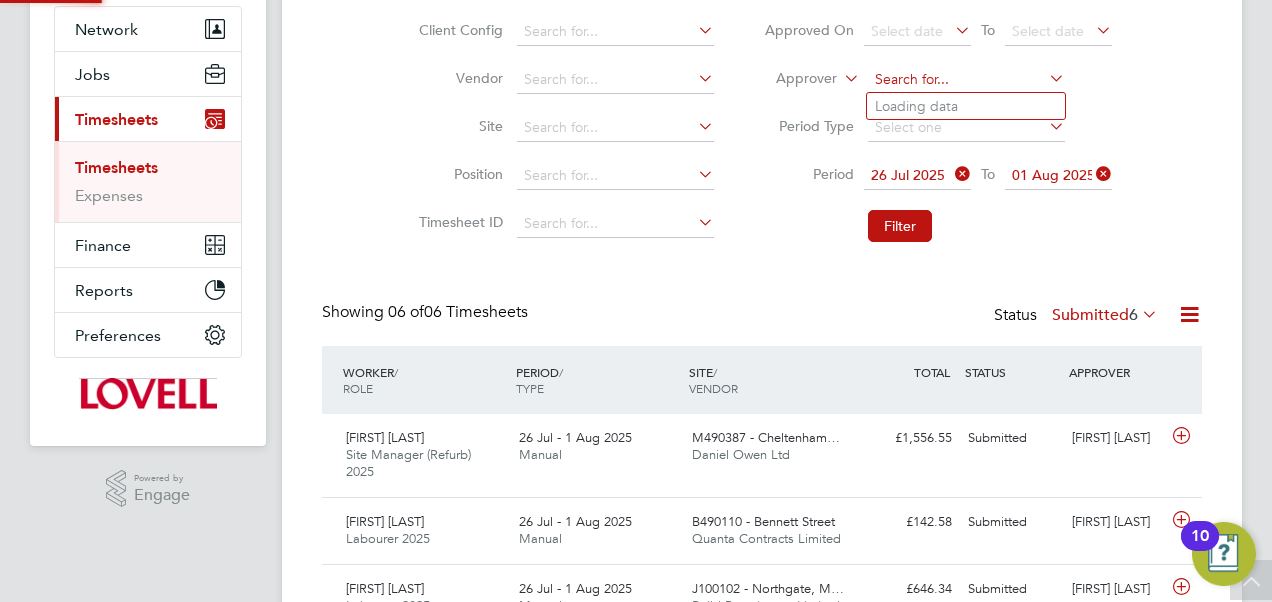 click 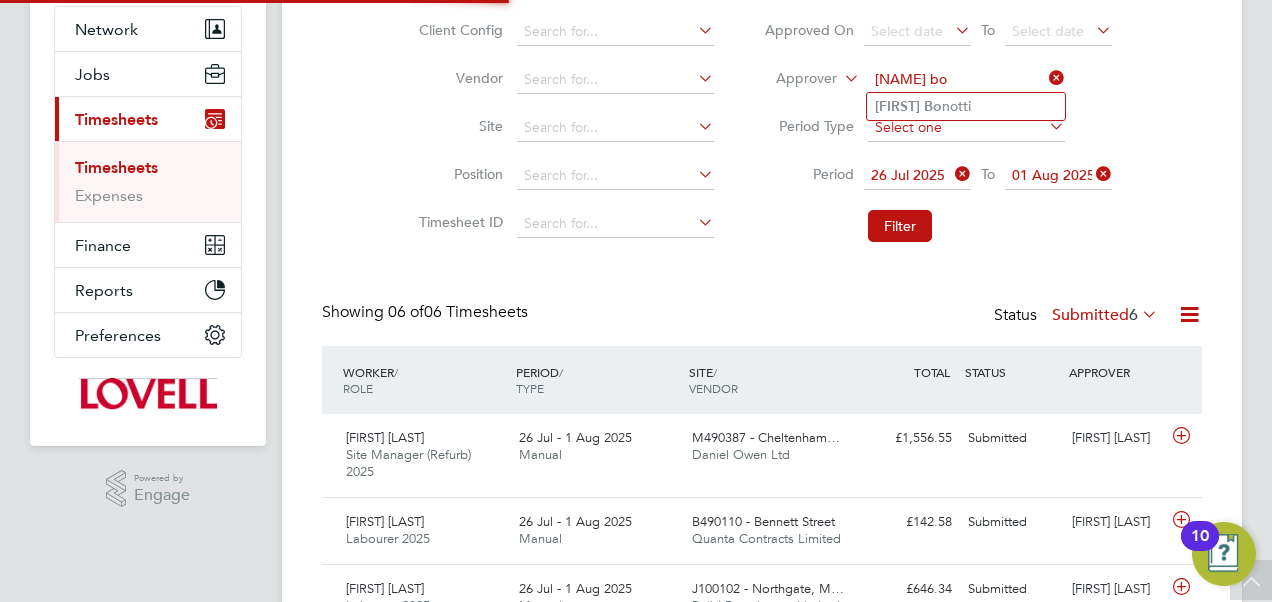 type on "nelson bo" 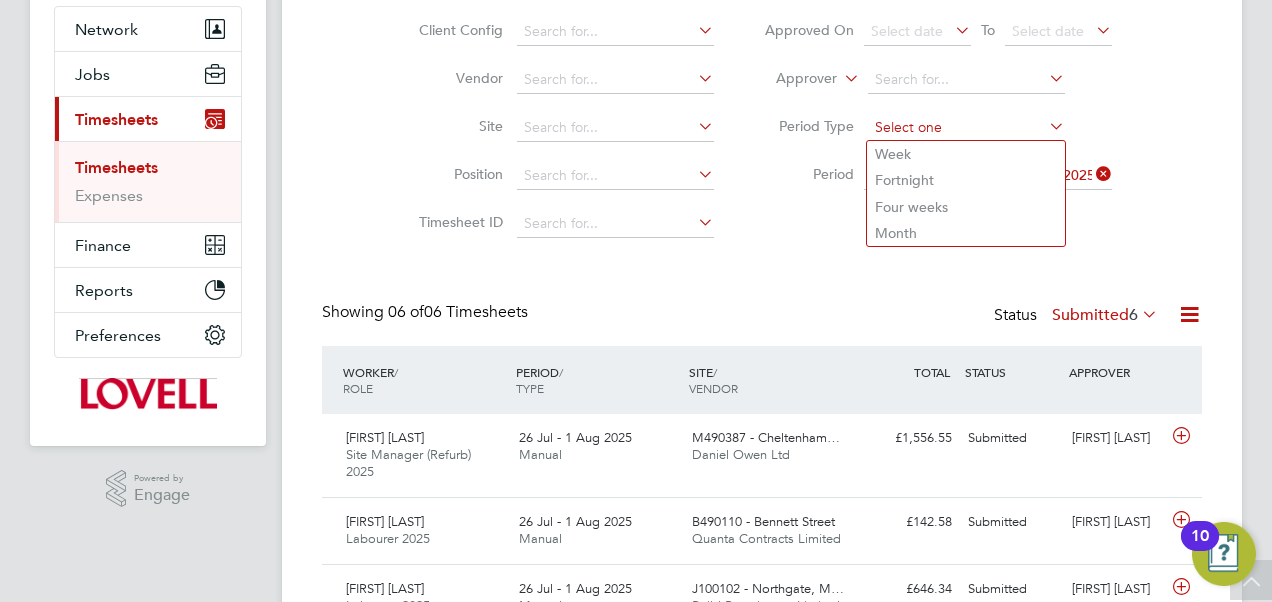 click 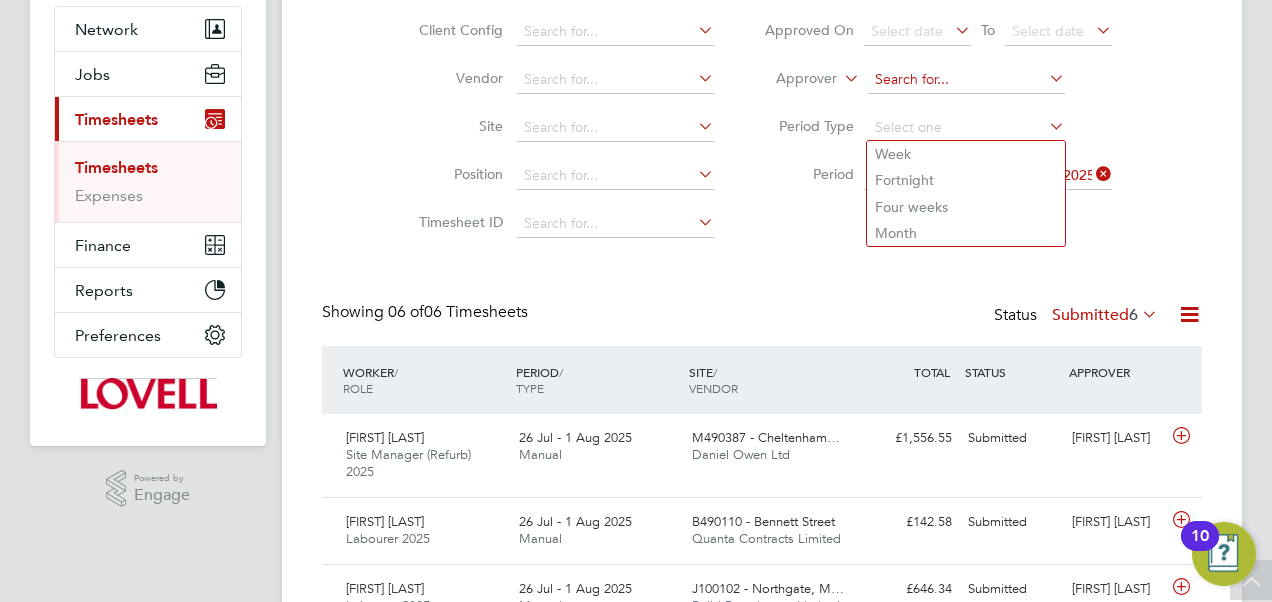 click 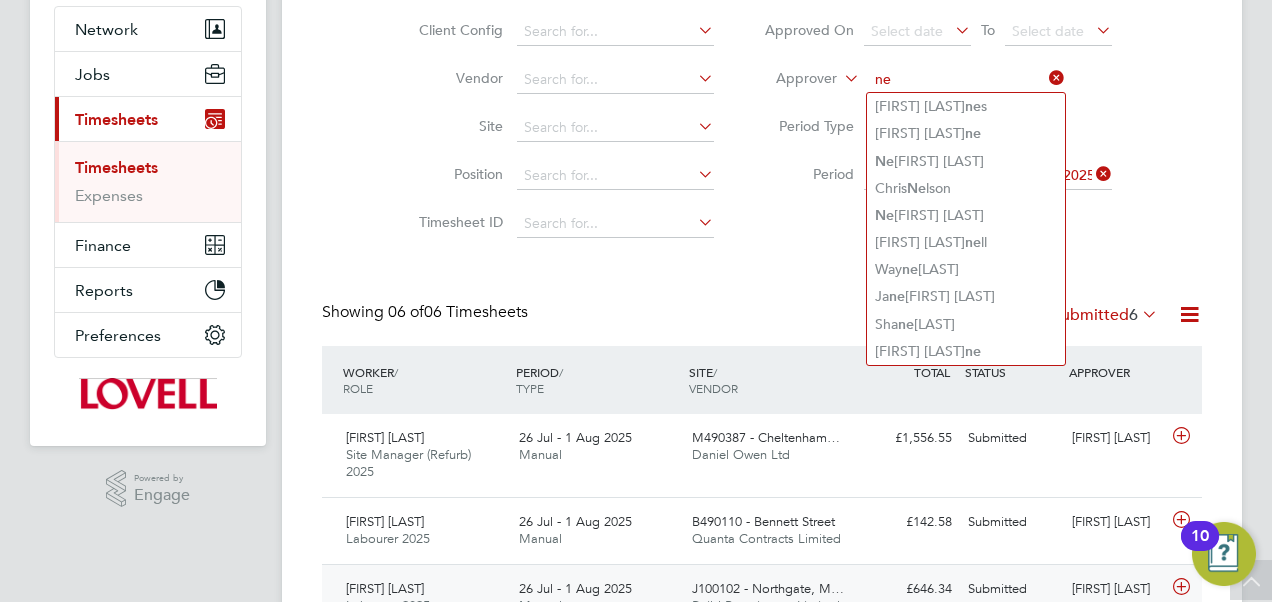 type on "ne" 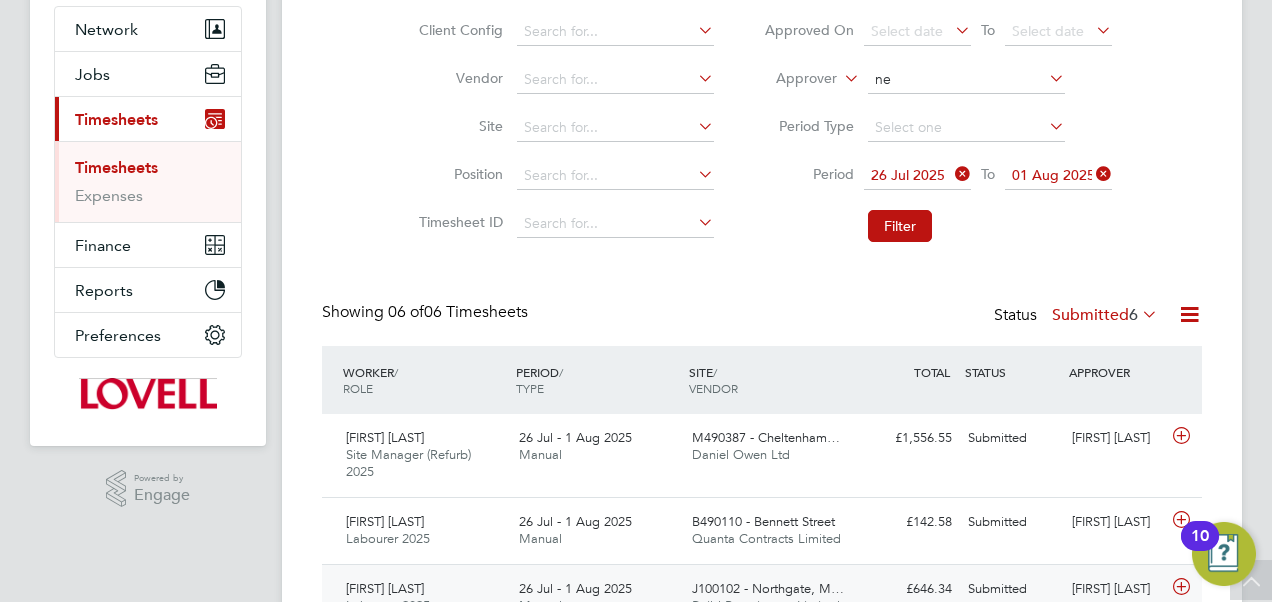 type 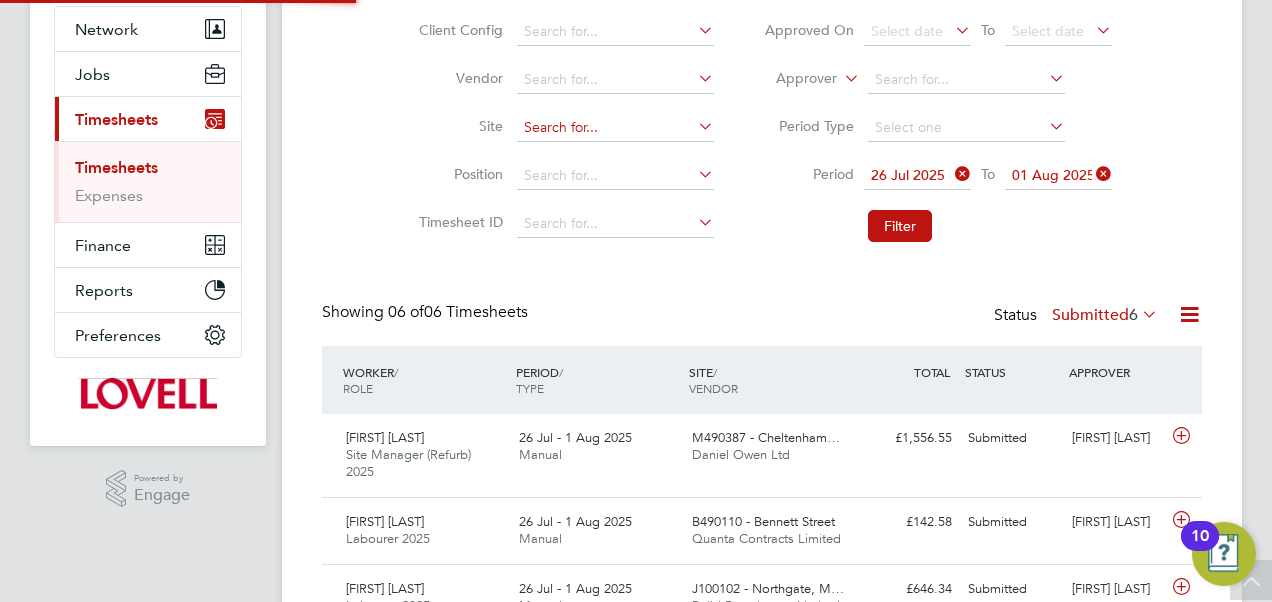 click 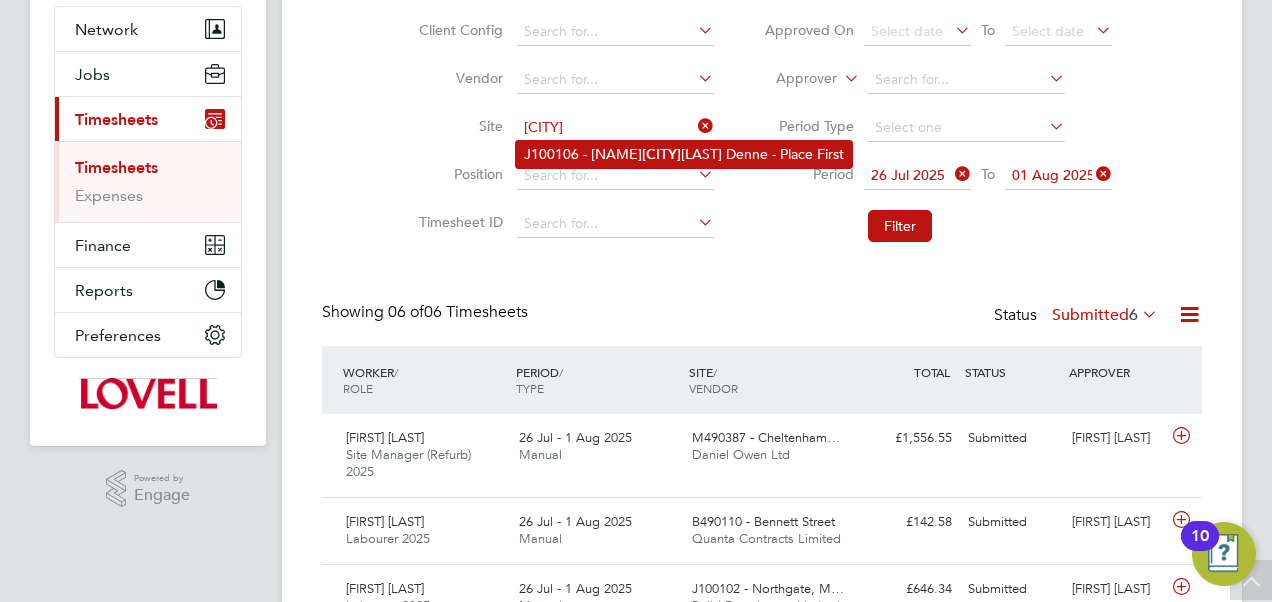 click on "J100106 -  Benwe ll Denne - Place First" 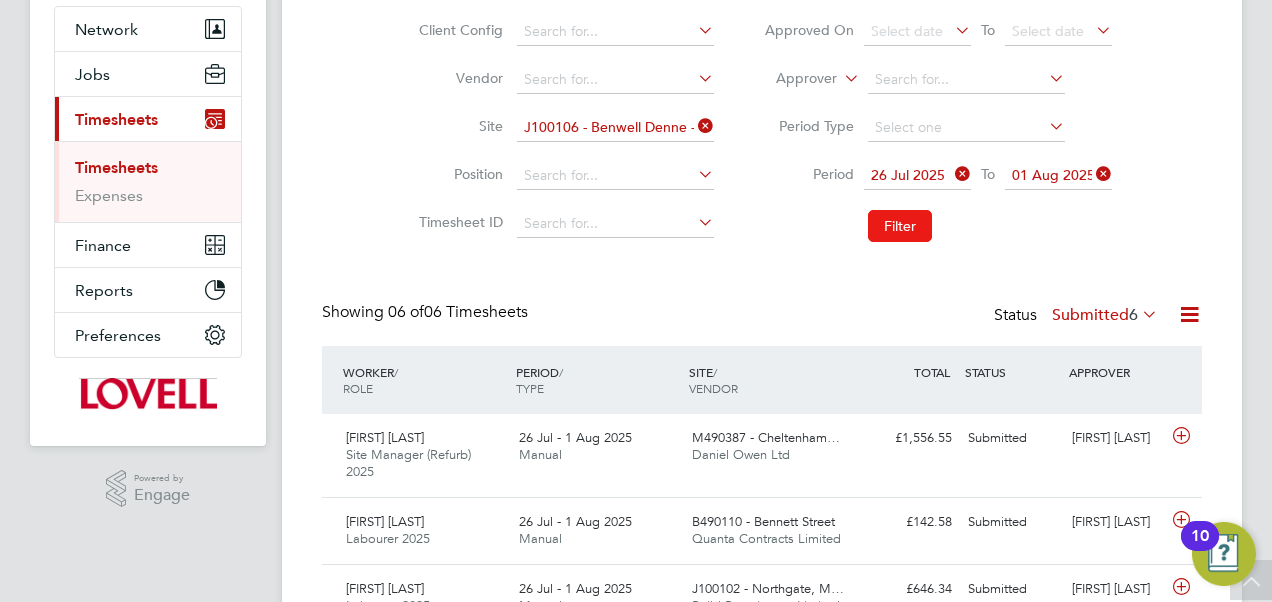 click on "Filter" 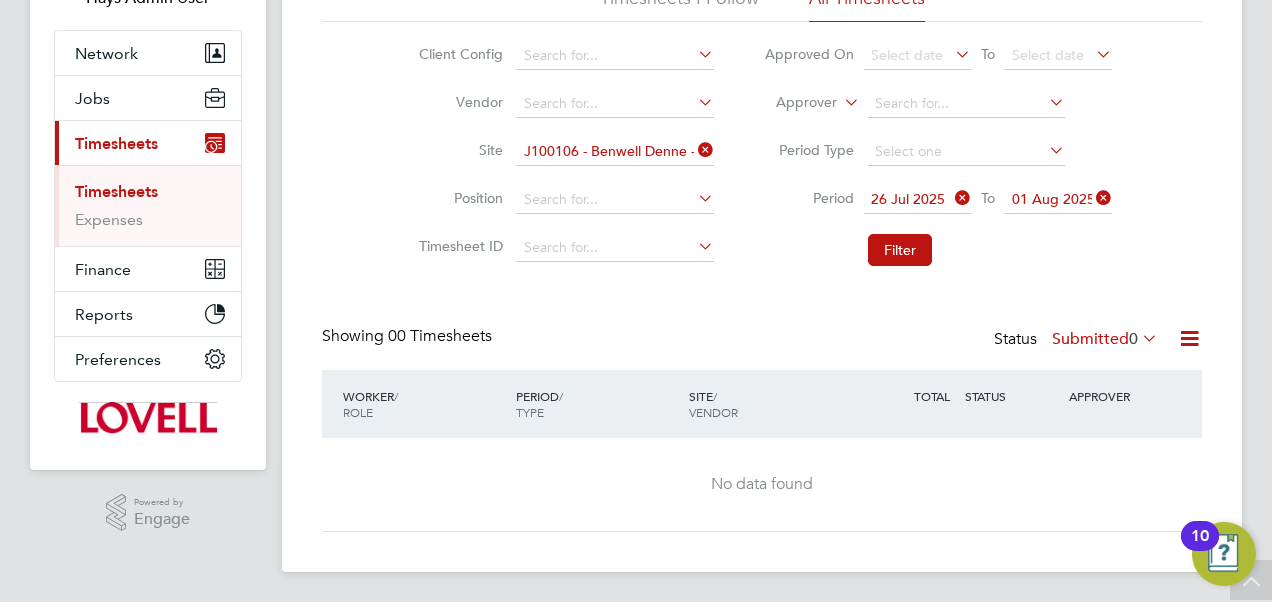 click on "Submitted  0" 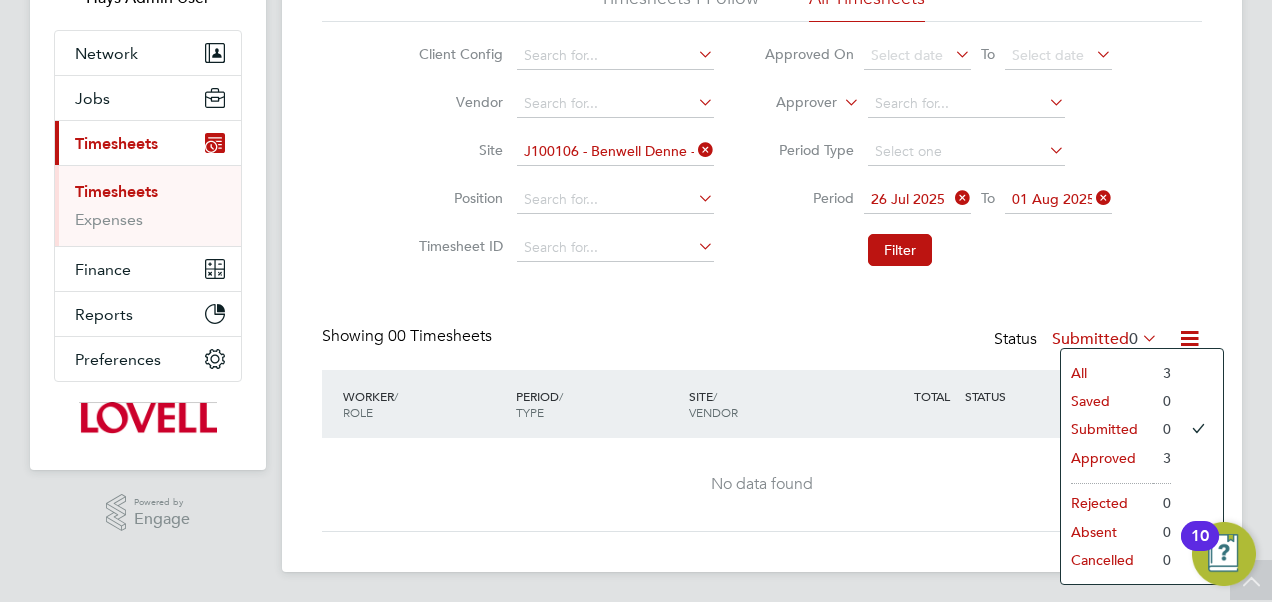 click on "All" 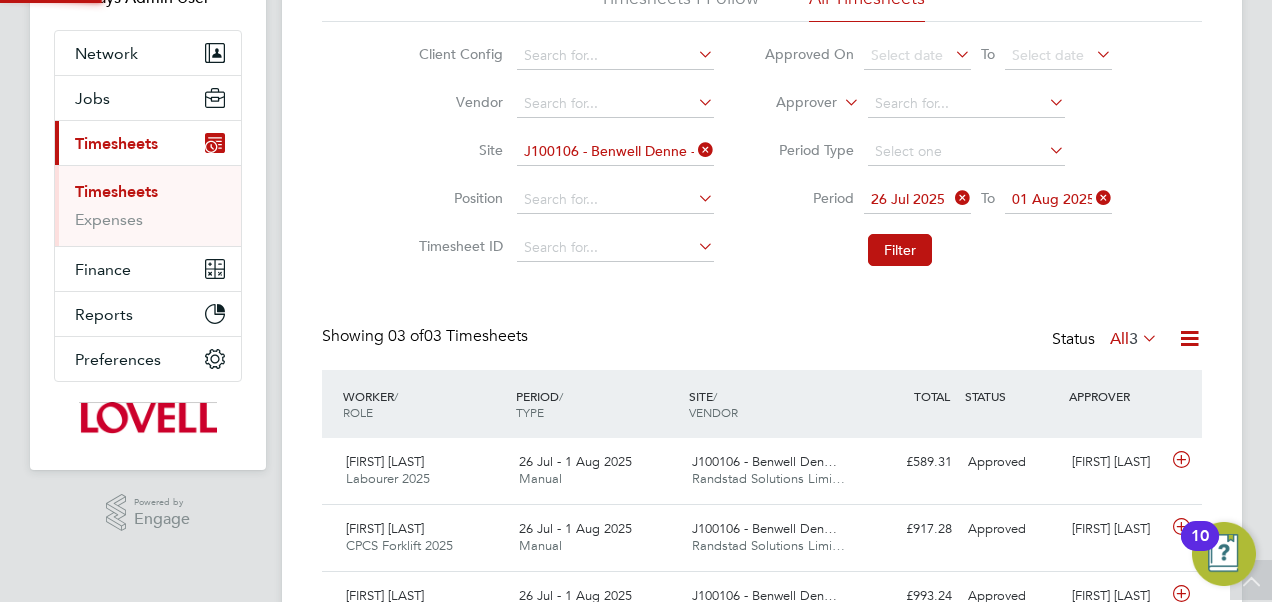 scroll, scrollTop: 10, scrollLeft: 10, axis: both 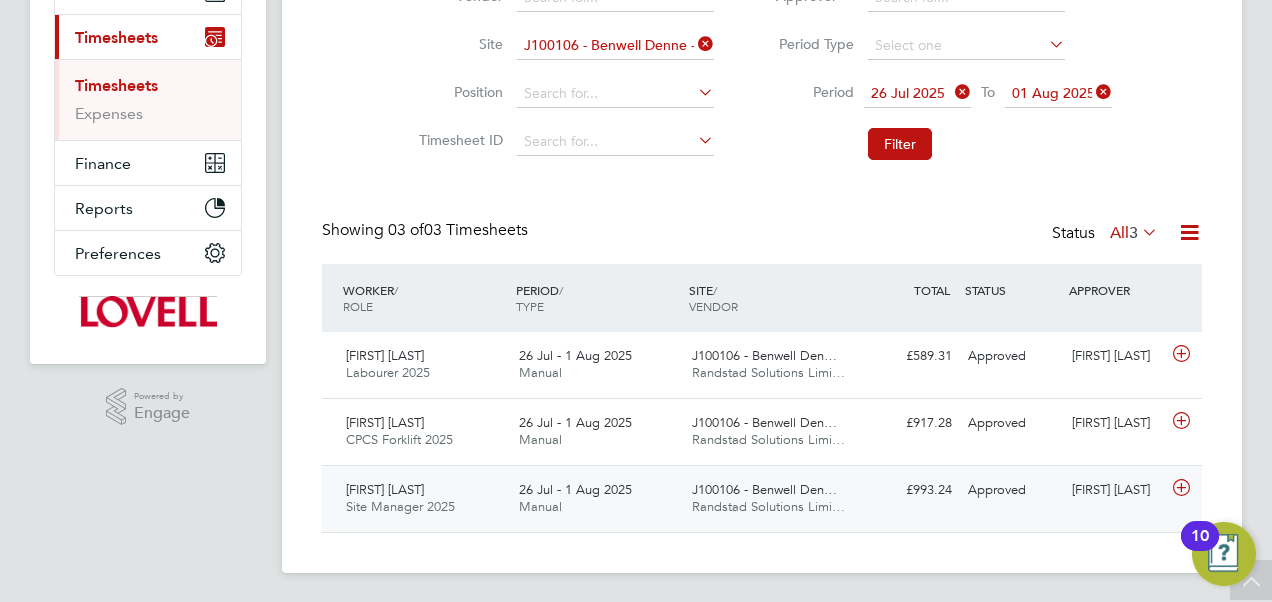 click on "£993.24 Approved" 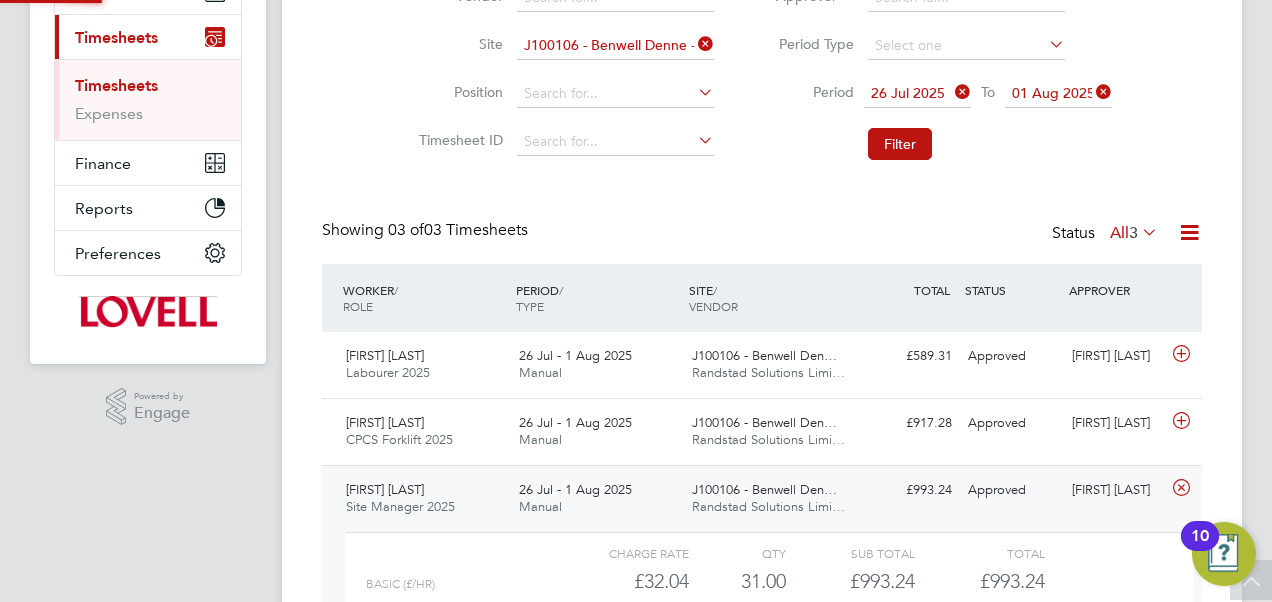 scroll, scrollTop: 10, scrollLeft: 10, axis: both 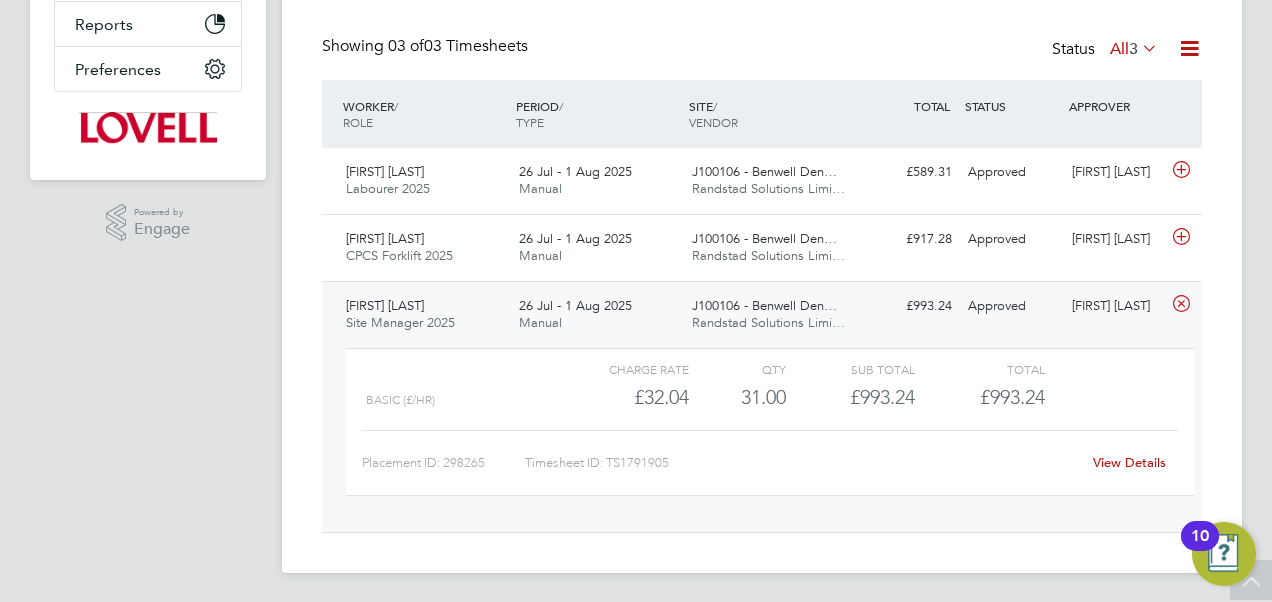 drag, startPoint x: 1106, startPoint y: 453, endPoint x: 1096, endPoint y: 452, distance: 10.049875 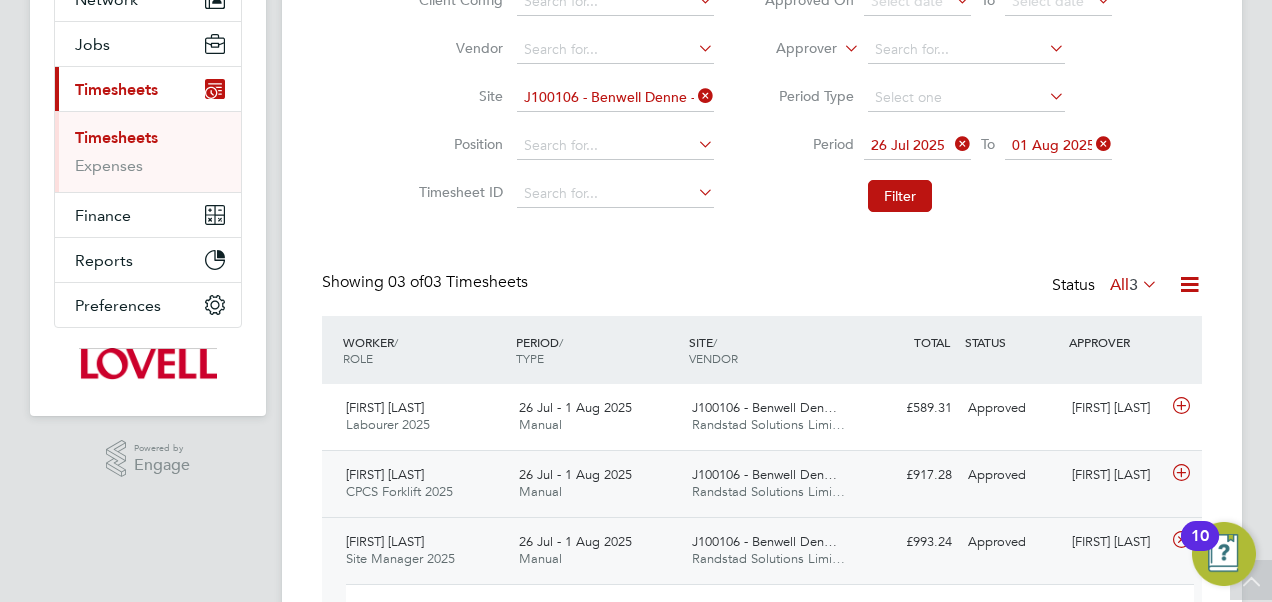 scroll, scrollTop: 210, scrollLeft: 0, axis: vertical 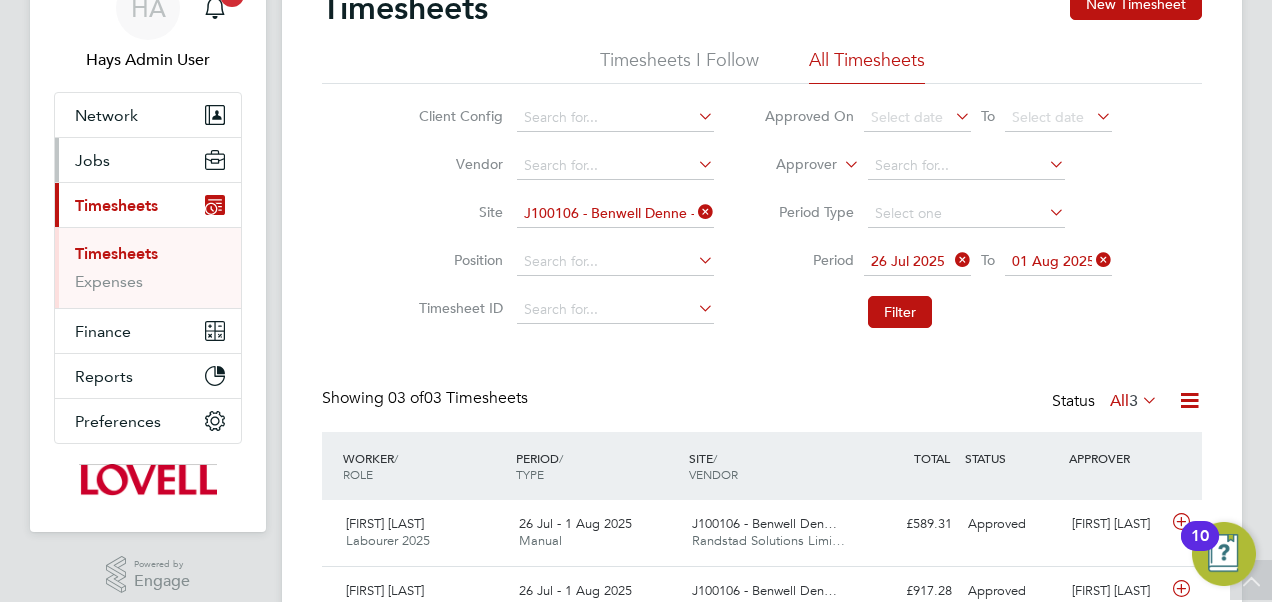 click on "Jobs" at bounding box center [92, 160] 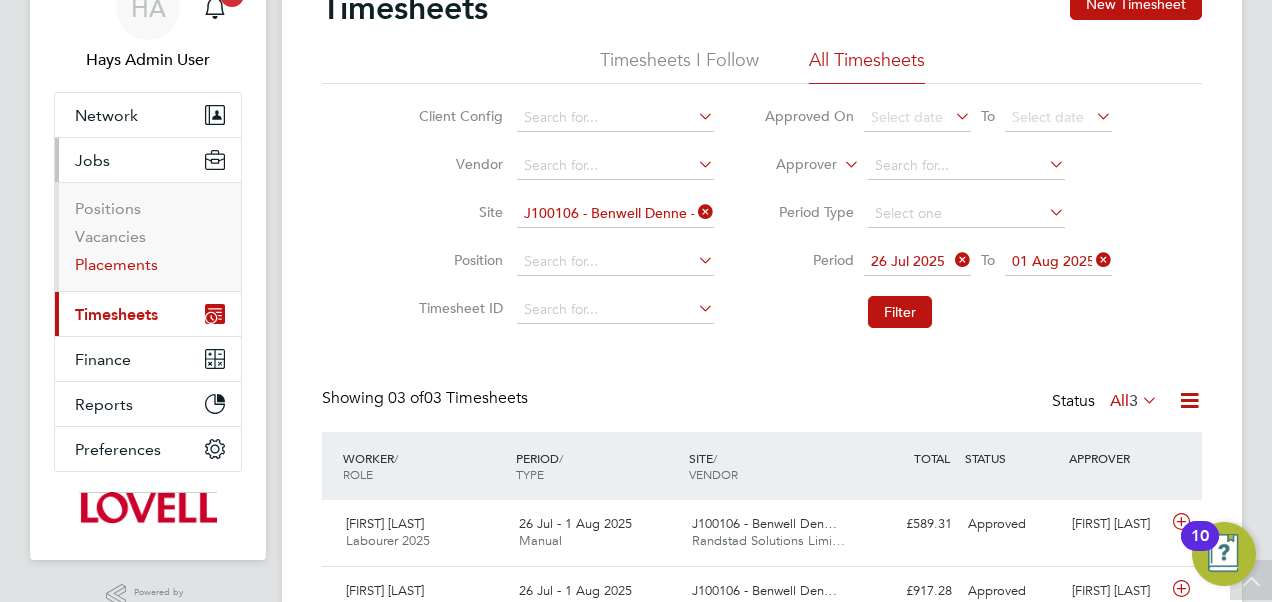 click on "Placements" at bounding box center [116, 264] 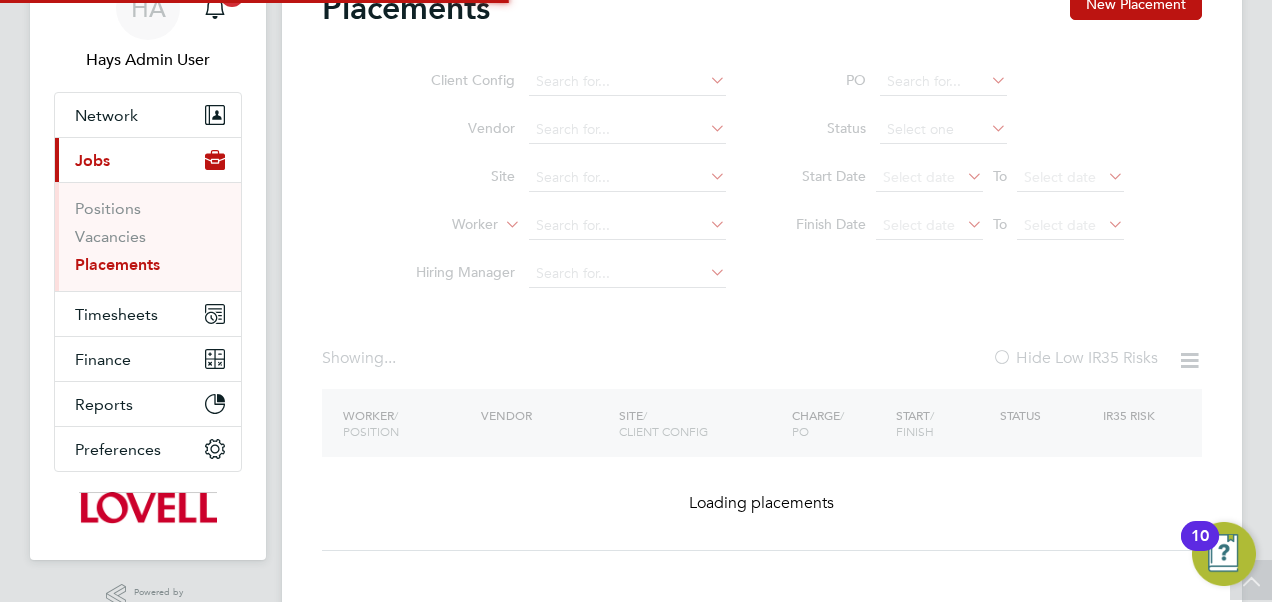 scroll, scrollTop: 0, scrollLeft: 0, axis: both 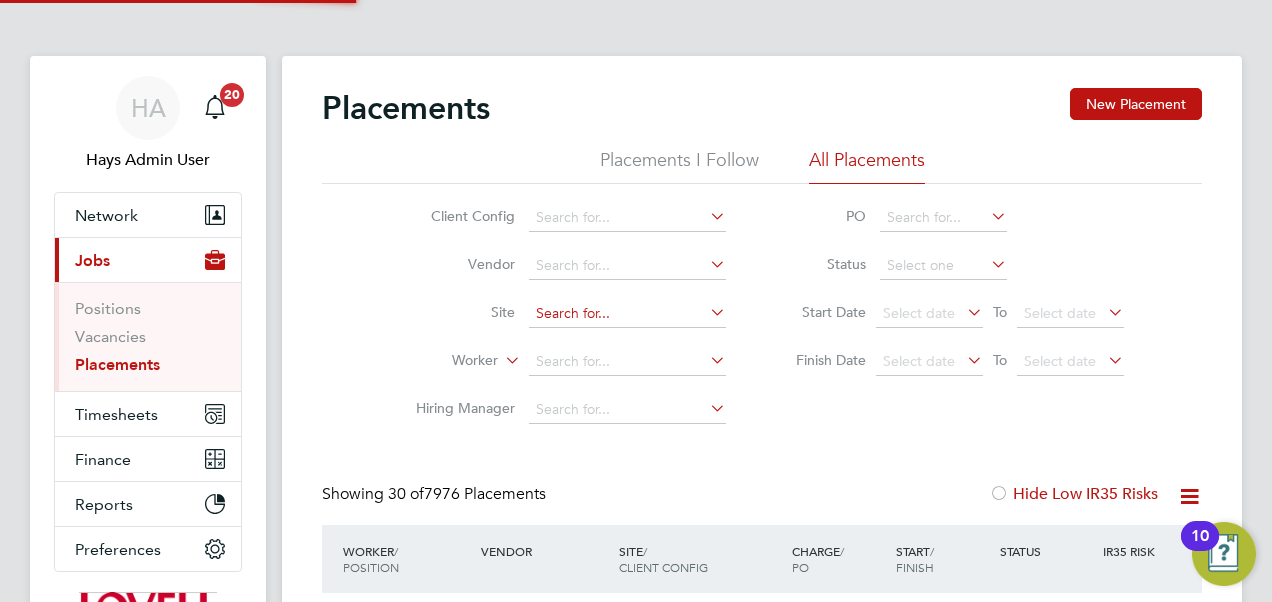 click 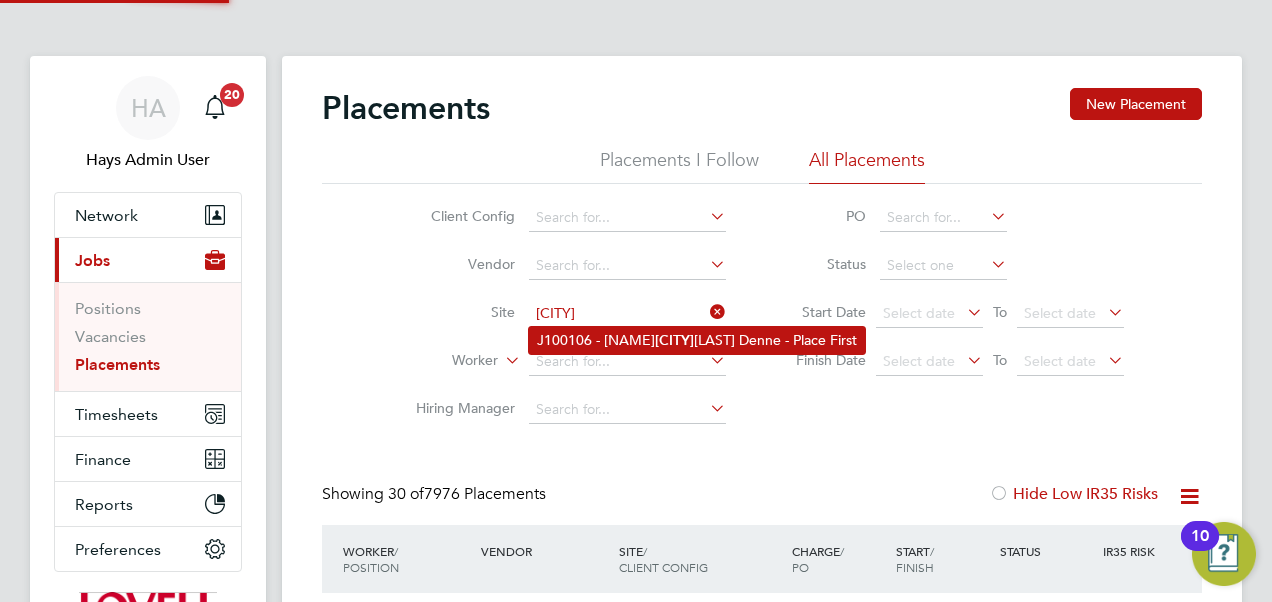 click on "J100106 -  Benwell  Denne - Place First" 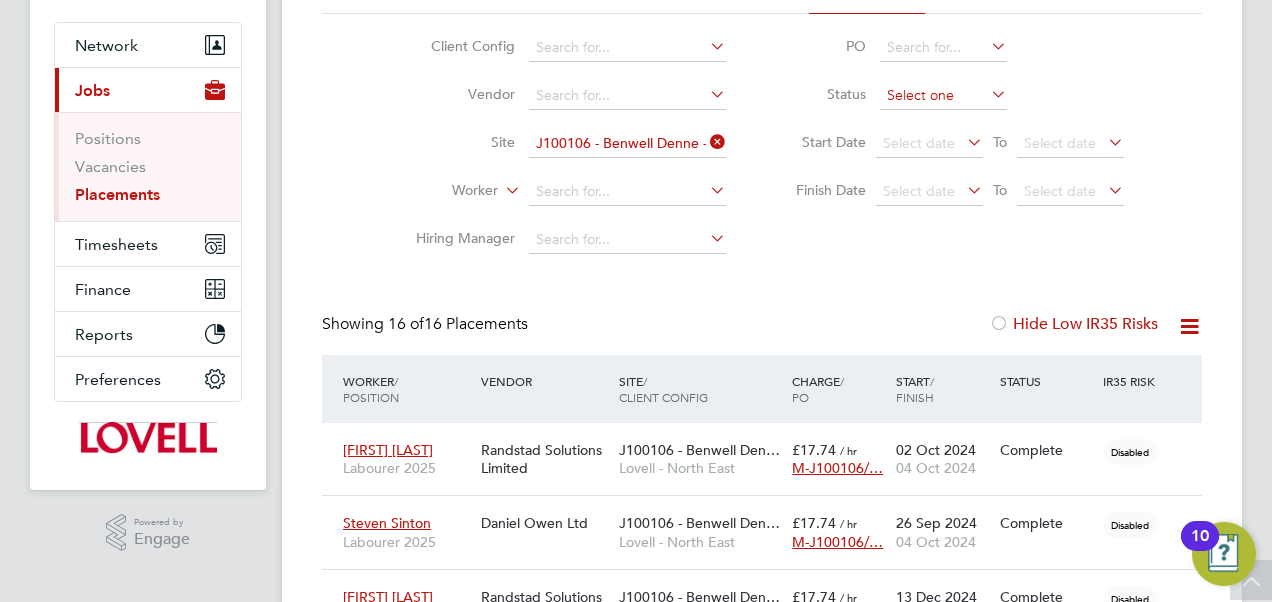 click 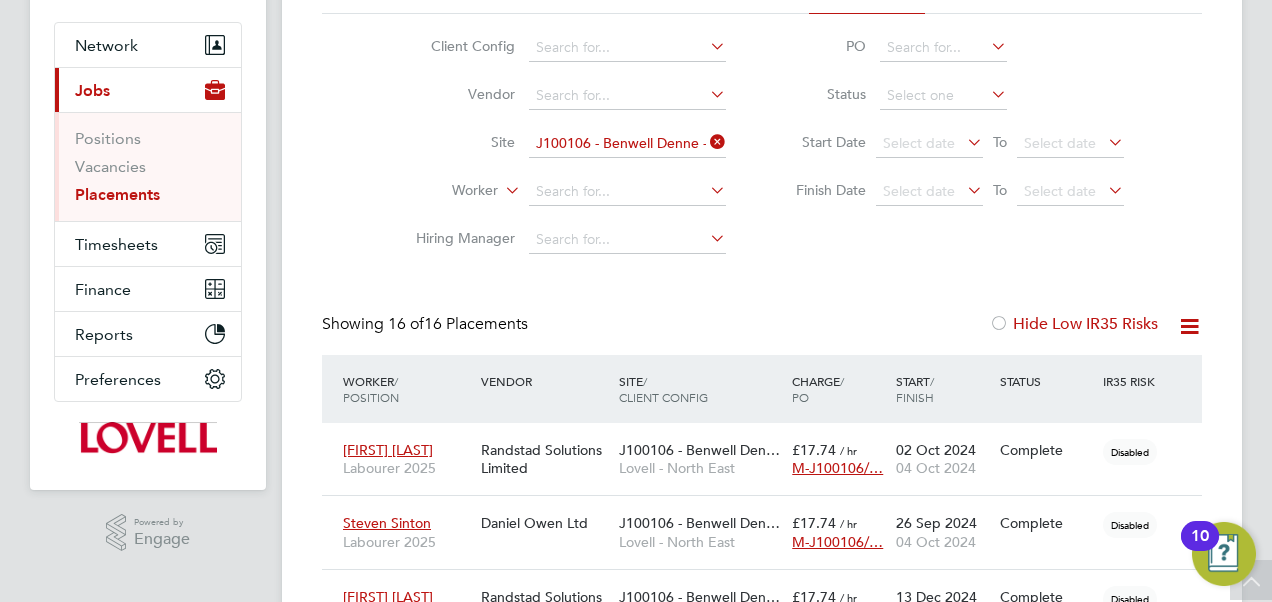 click on "Placements New Placement Placements I Follow All Placements Client Config   Vendor     Site   J100106 - Benwell Denne - Place First   Worker     Hiring Manager   PO   Status   Start Date
Select date
To
Select date
Finish Date
Select date
To
Select date
Showing   16 of  16 Placements Hide Low IR35 Risks Worker  / Position Vendor Site / Client Config Charge  / PO Start  / Finish Status IR35 Risk Paul Moss Labourer 2025 Randstad Solutions Limited J100106 - Benwell Den… Lovell - North East £17.74   / hr M-J100106/… 02 Oct 2024 04 Oct 2024 Complete Disabled Steven Sinton Labourer 2025 Daniel Owen Ltd J100106 - Benwell Den… Lovell - North East £17.74   / hr M-J100106/… 26 Sep 2024 04 Oct 2024 Complete Disabled Leslie Pattinson Labourer 2025 Randstad Solutions Limited J100106 - Benwell Den… Lovell - North East £17.74   / hr M-J100106/… 13 Dec 2024 18 Dec 2024 Complete Disabled Sean Mason Labourer 2025 Randstad Solutions Limited J100106 - Benwell Den…" 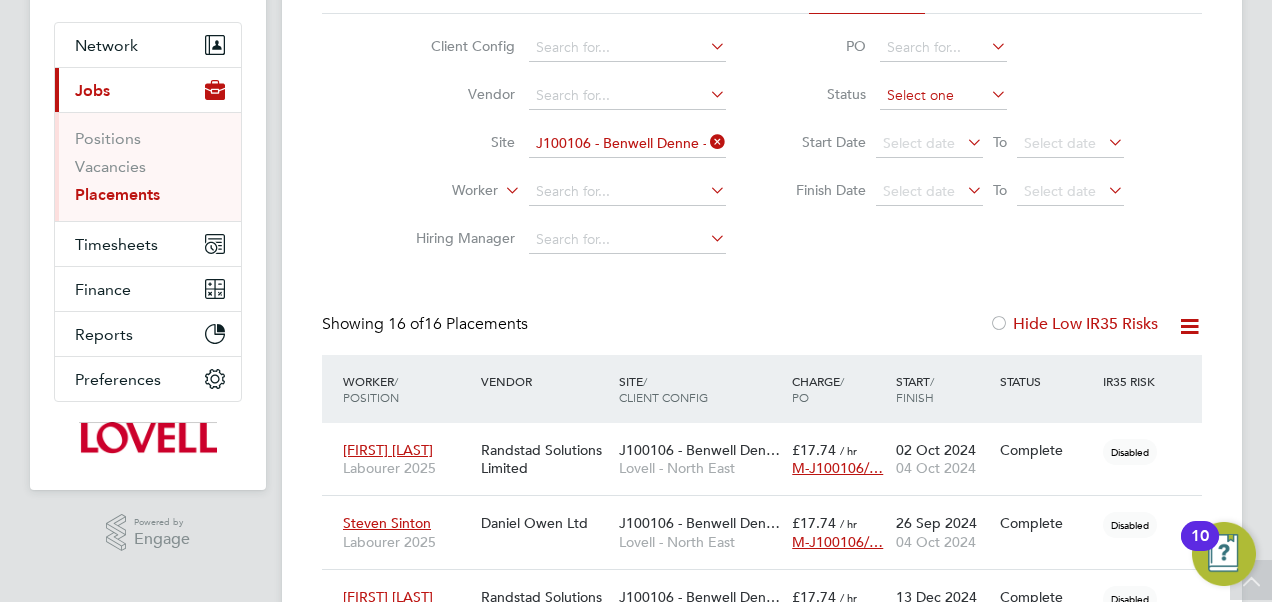 click 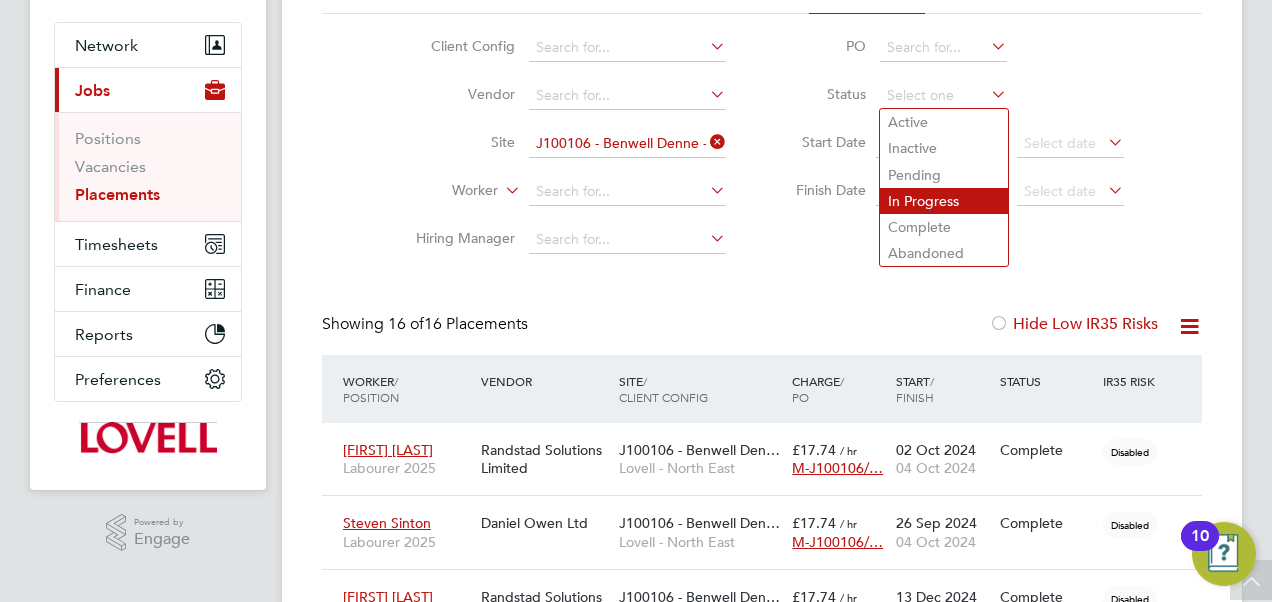 click on "In Progress" 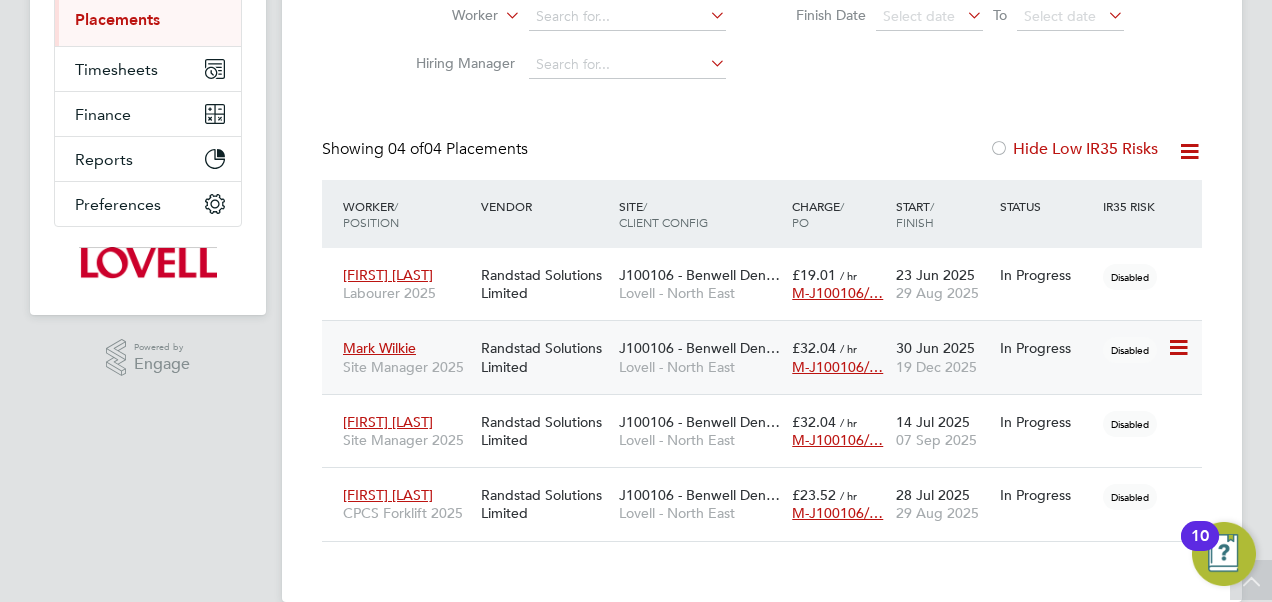 click 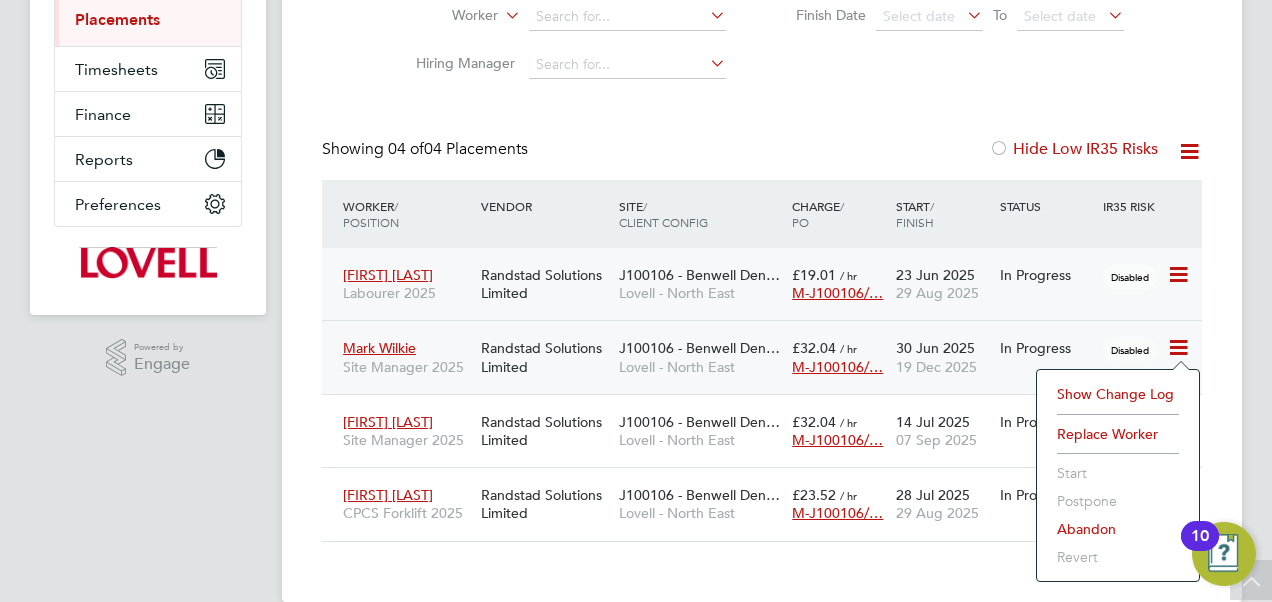 click on "J100106 - Benwell Den…" 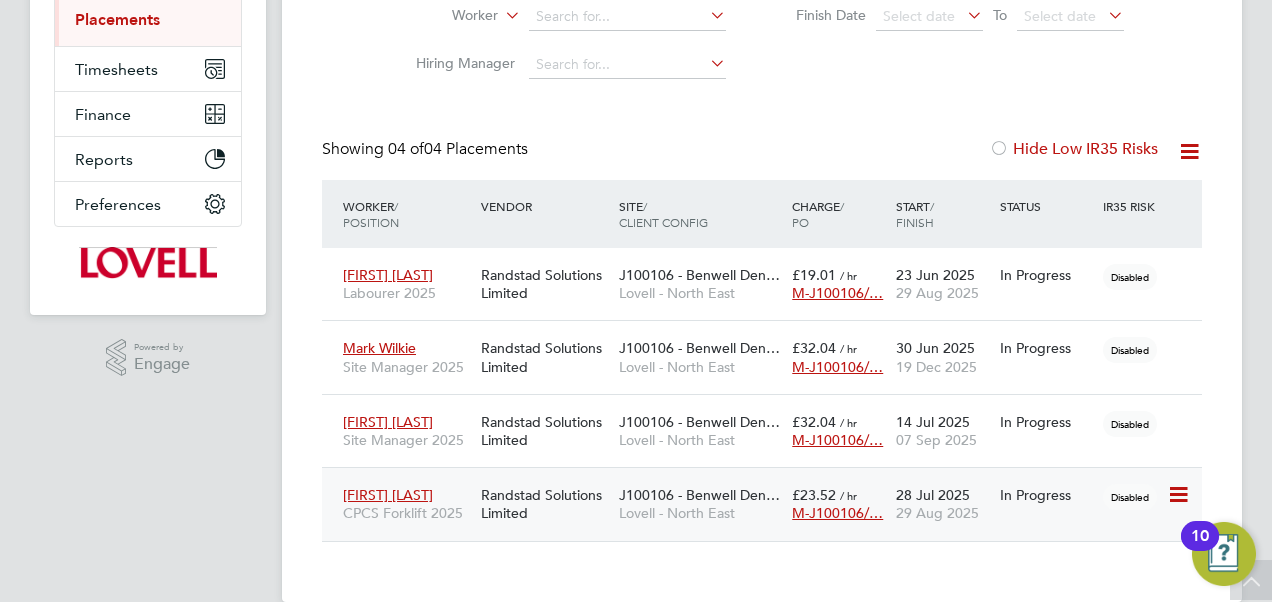 click on "[FIRST] [LAST]" 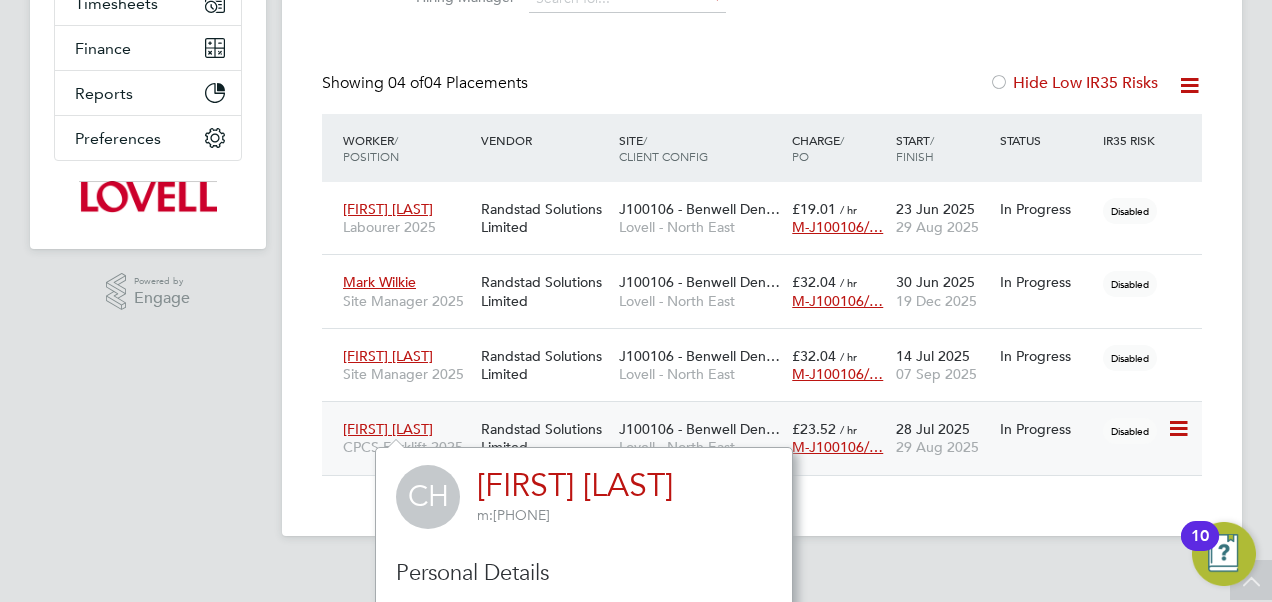 click on "Christopher Histon CPCS Forklift 2025 Randstad Solutions Limited J100106 - Benwell Den… Lovell - North East £23.52   / hr M-J100106/… 28 Jul 2025 29 Aug 2025 In Progress Disabled" 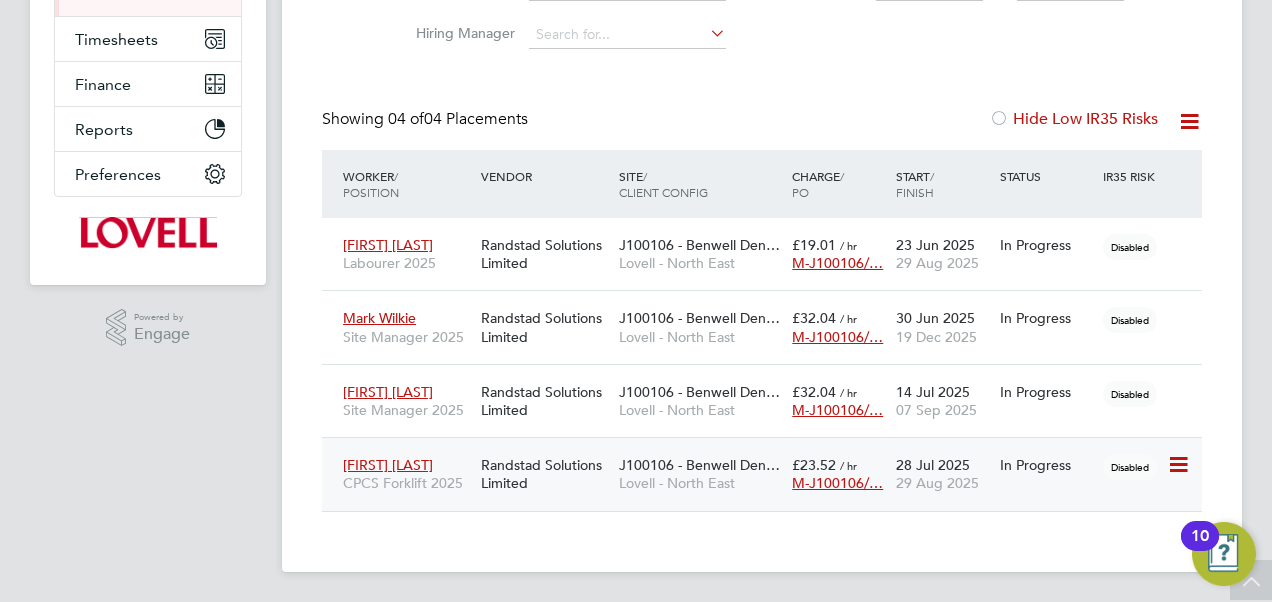 click on "Randstad Solutions Limited" 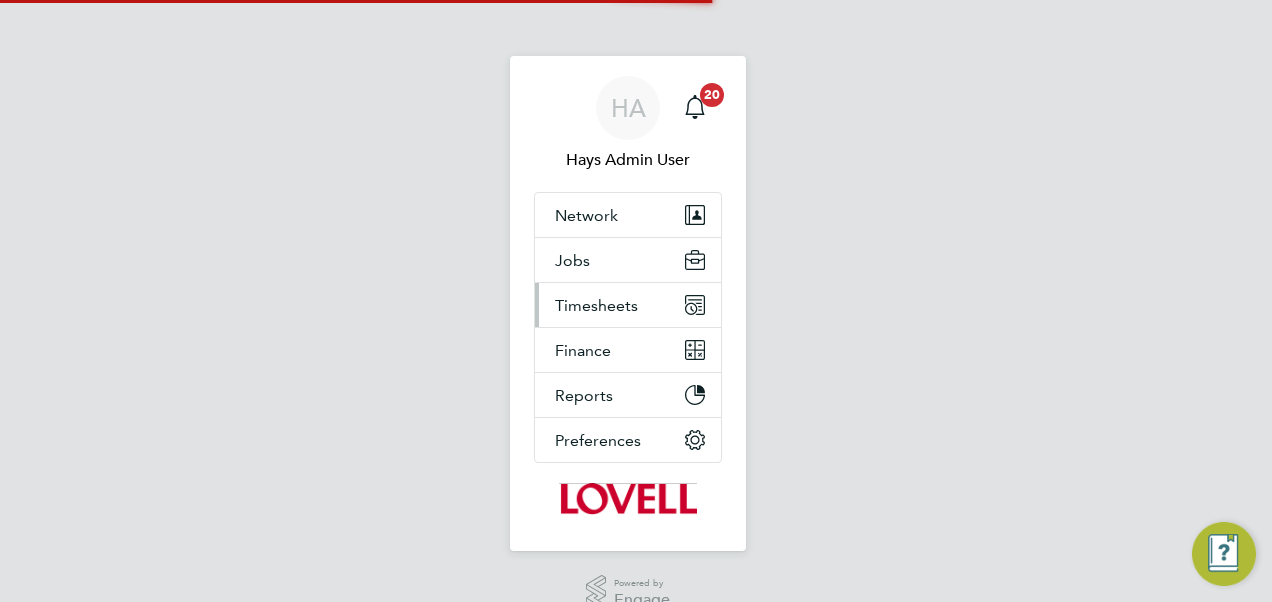 scroll, scrollTop: 0, scrollLeft: 0, axis: both 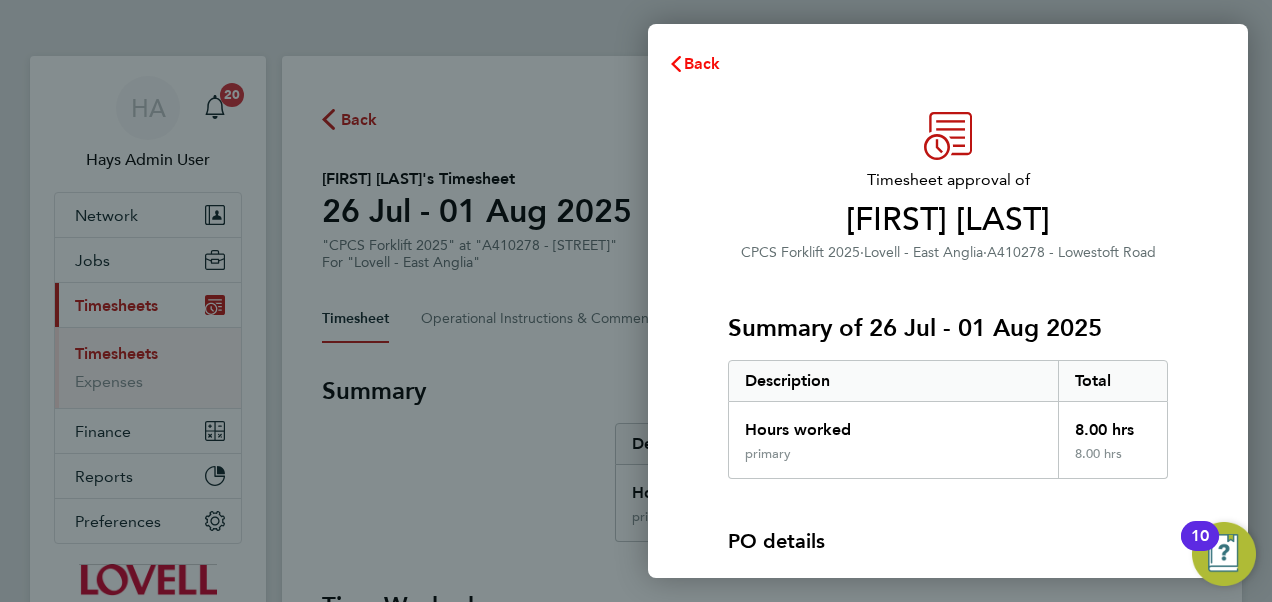 click on "Back" 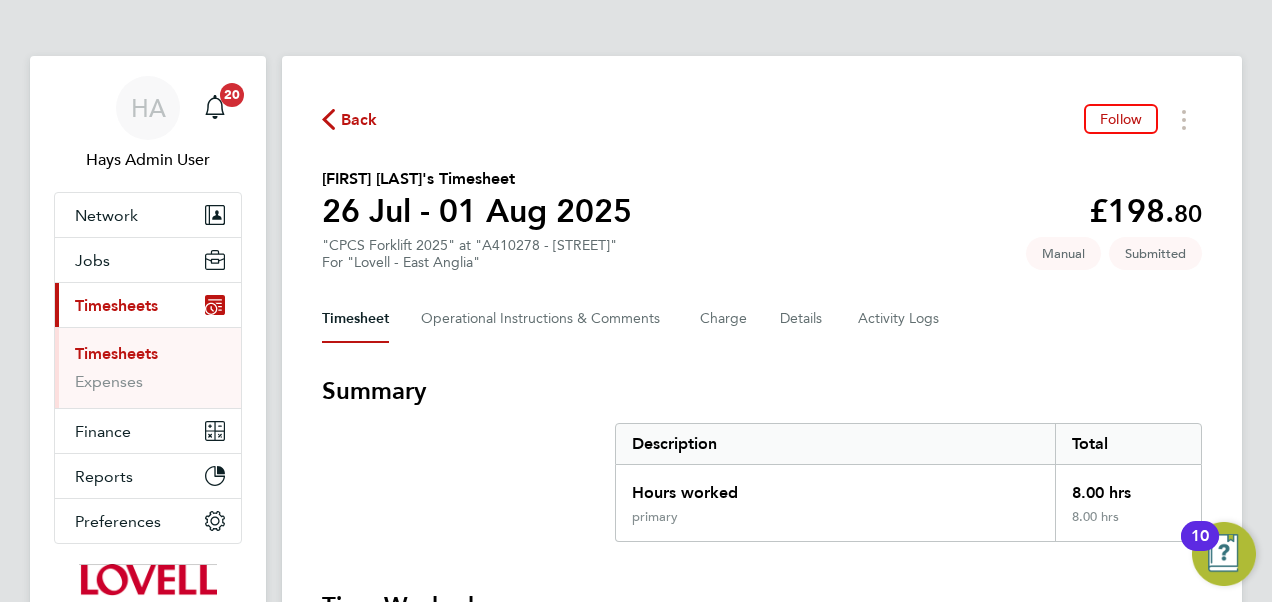click on "Back" 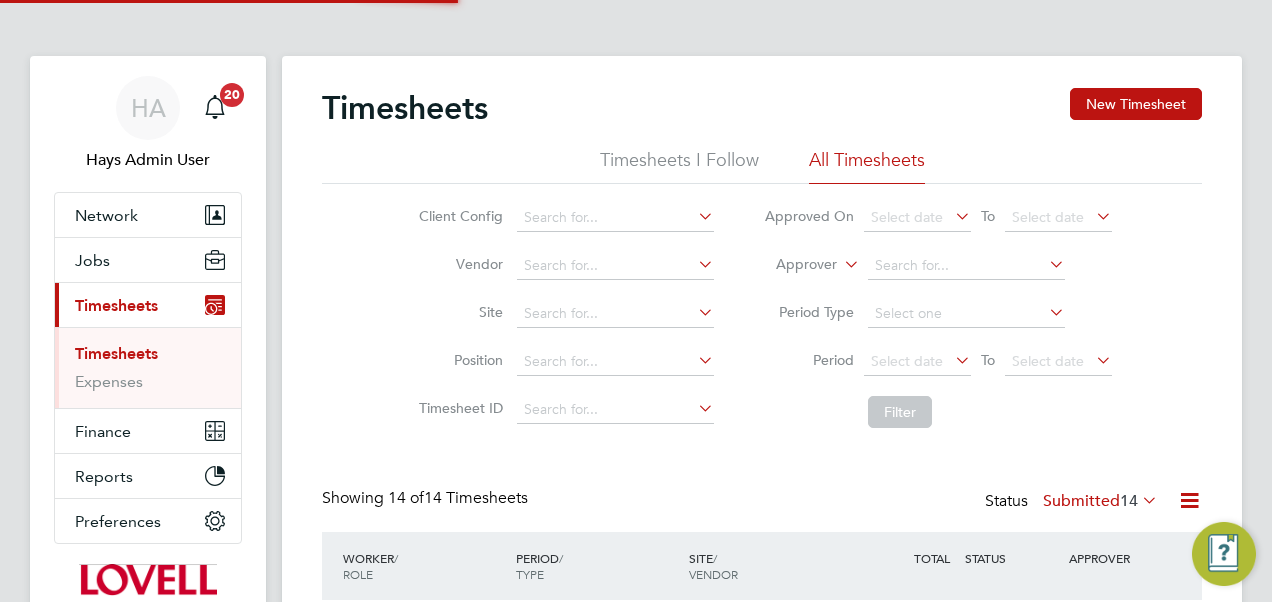 scroll, scrollTop: 10, scrollLeft: 10, axis: both 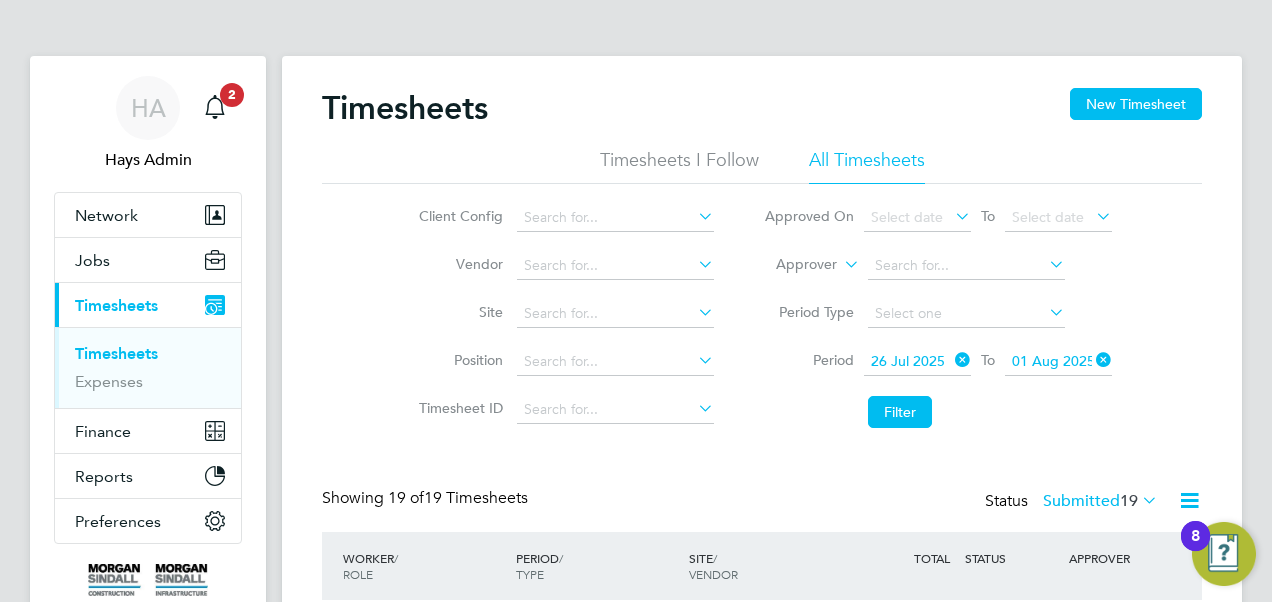 click 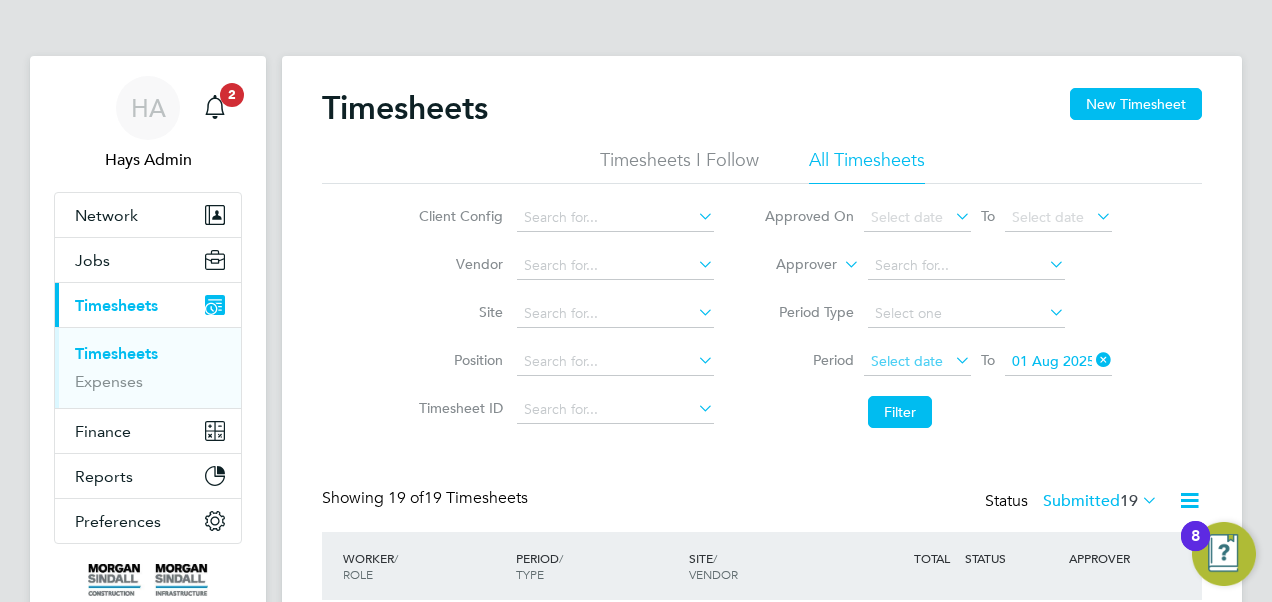 click on "Select date" 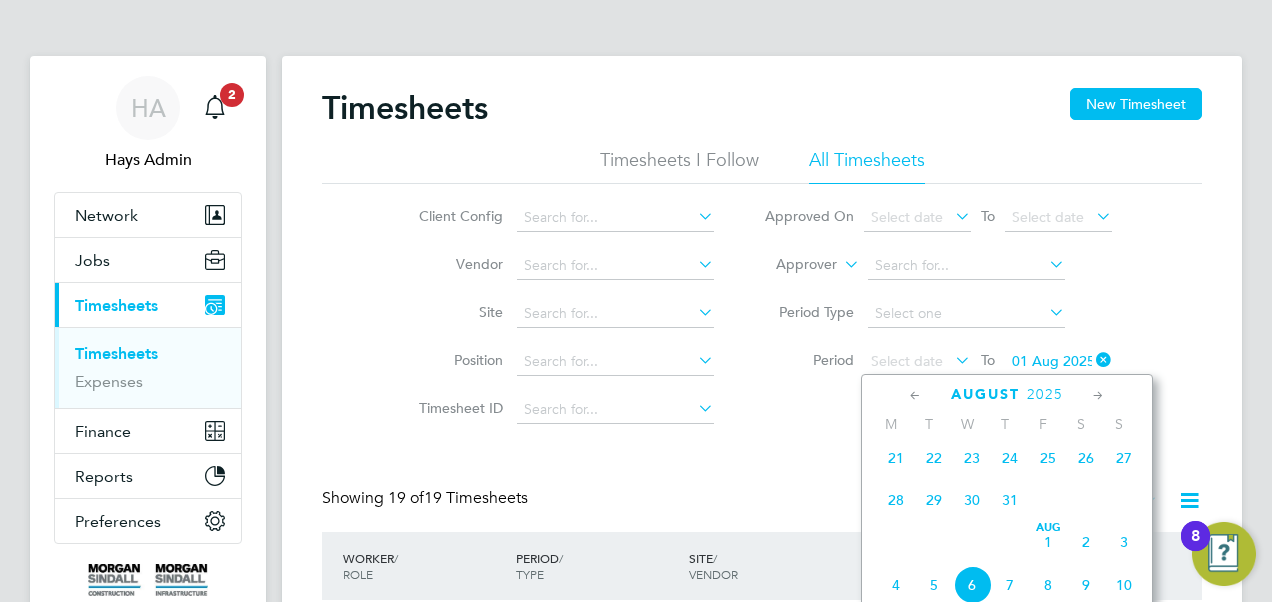 click on "26" 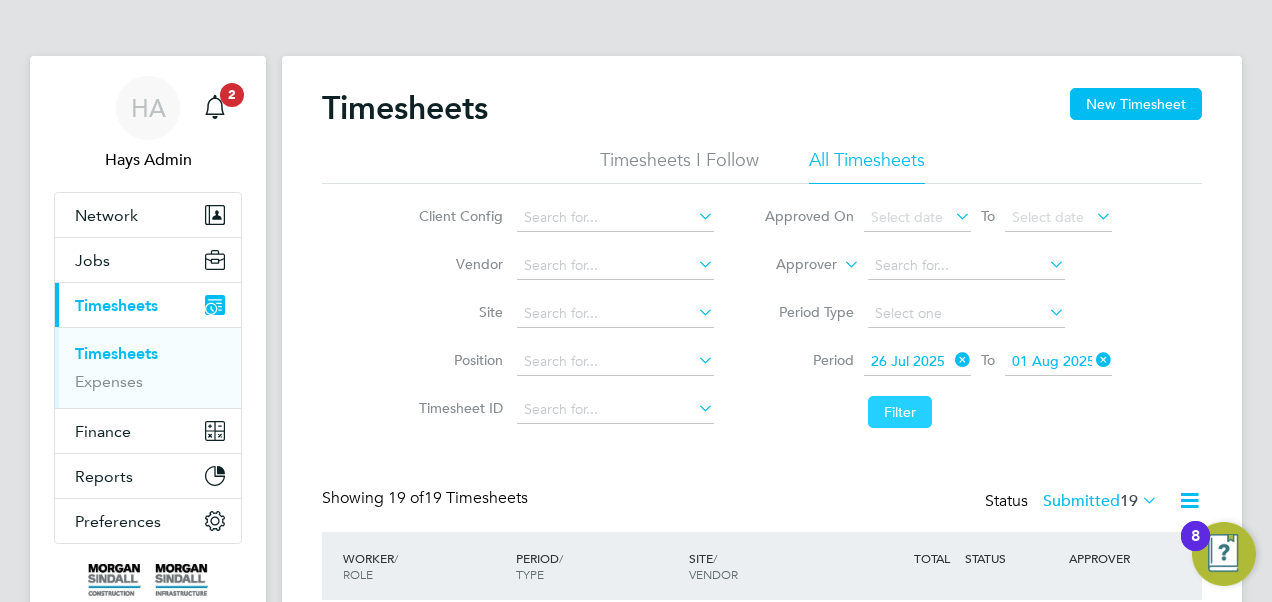 click on "Filter" 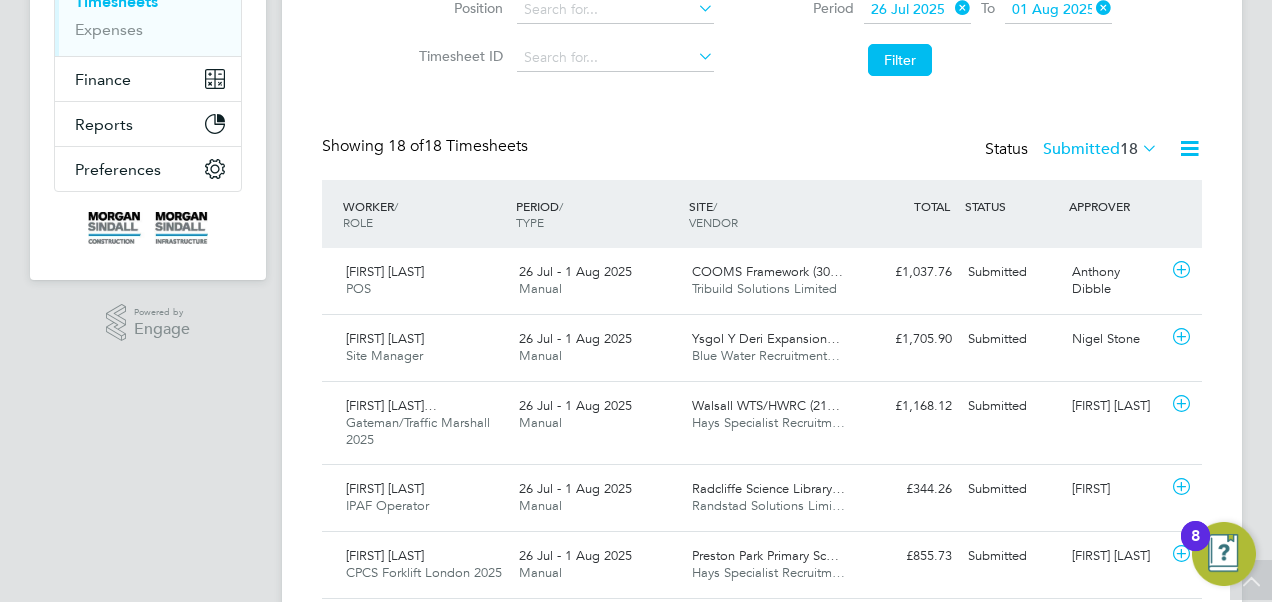 click 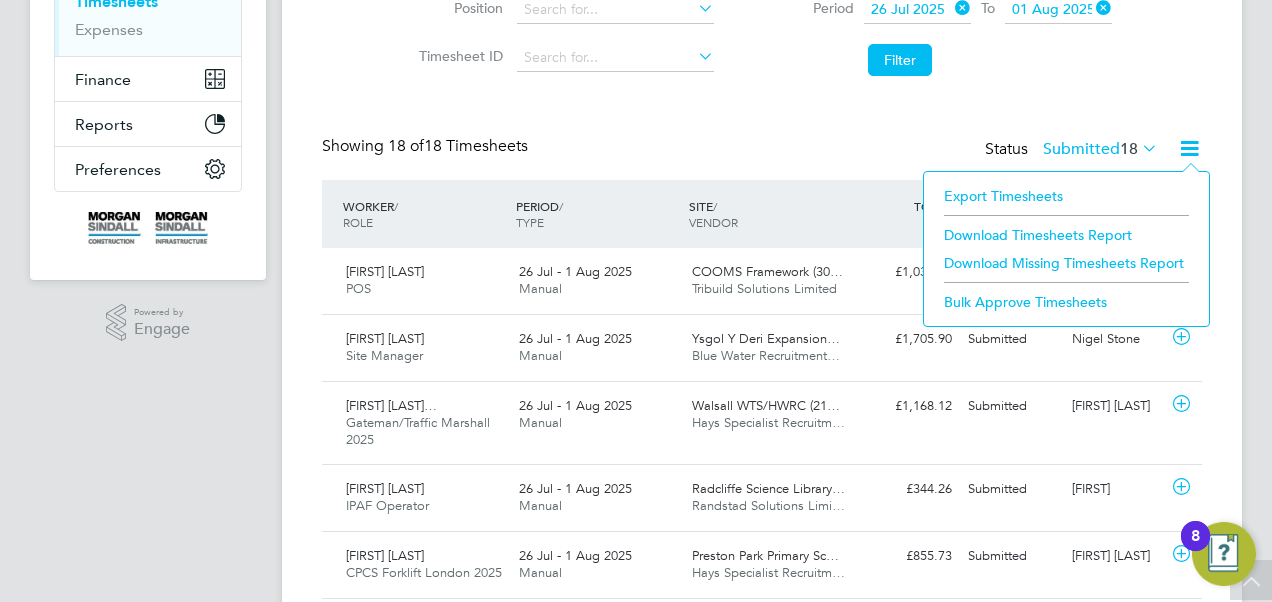 click on "Download Timesheets Report" 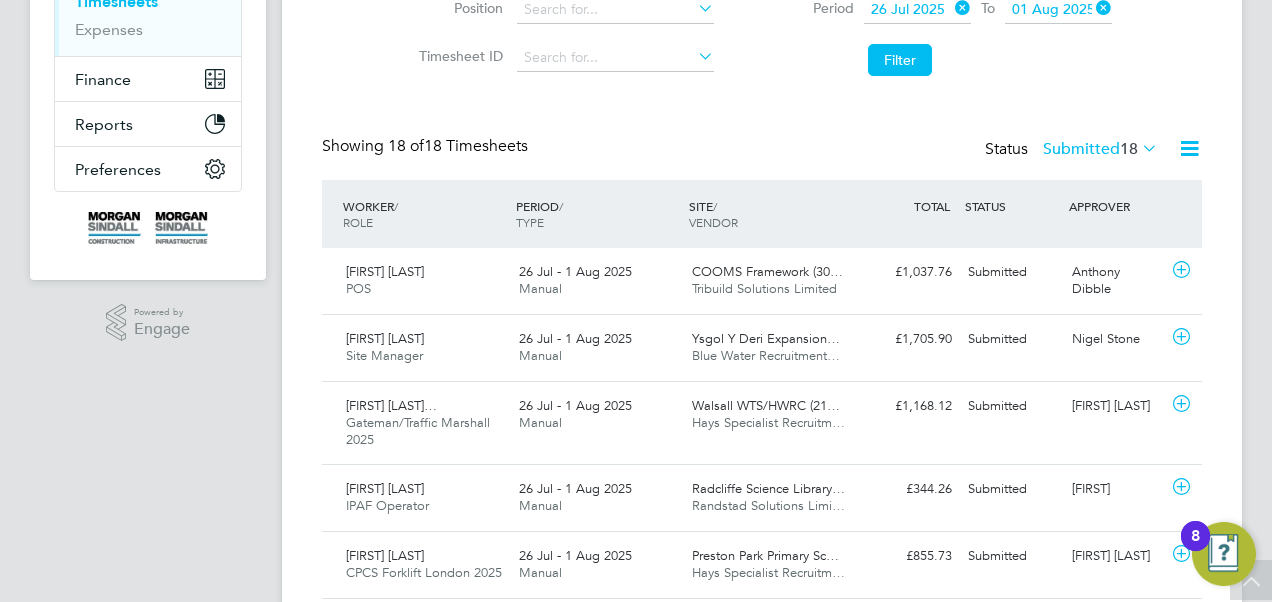 click on "18 of  18 Timesheets" 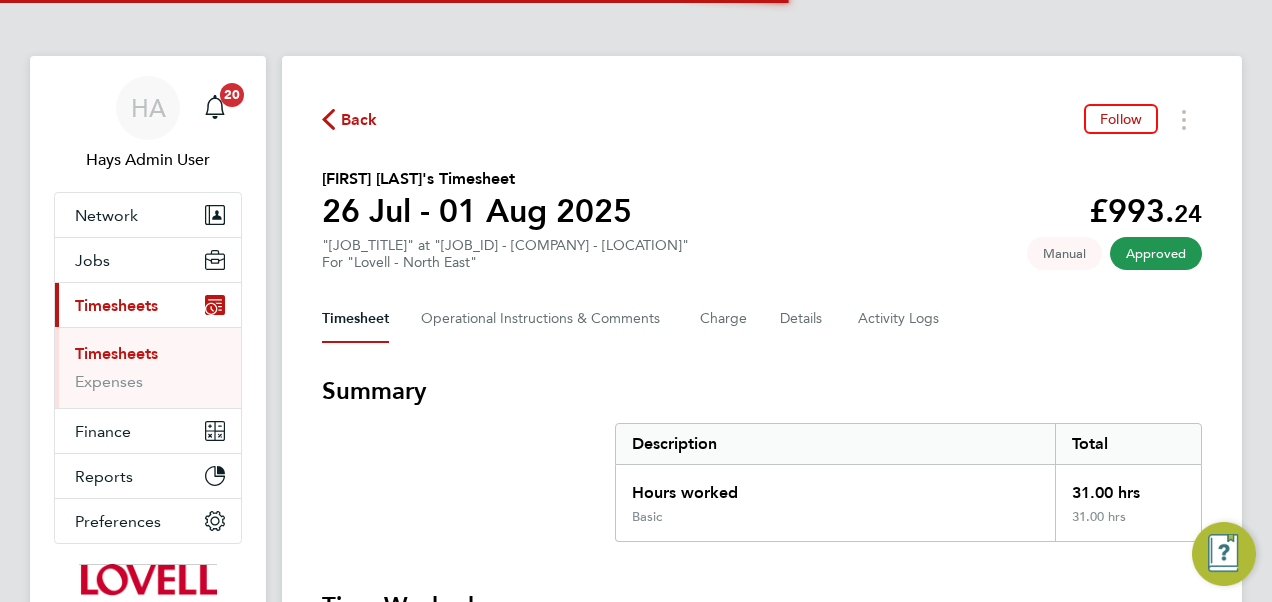 scroll, scrollTop: 0, scrollLeft: 0, axis: both 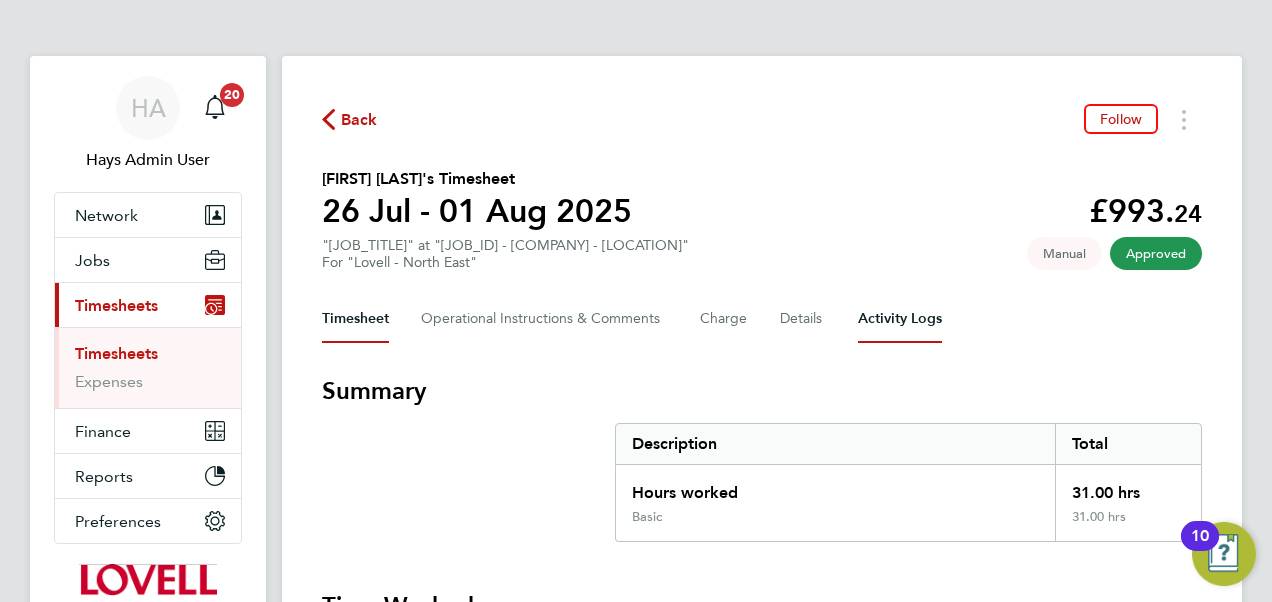 click on "Activity Logs" at bounding box center [900, 319] 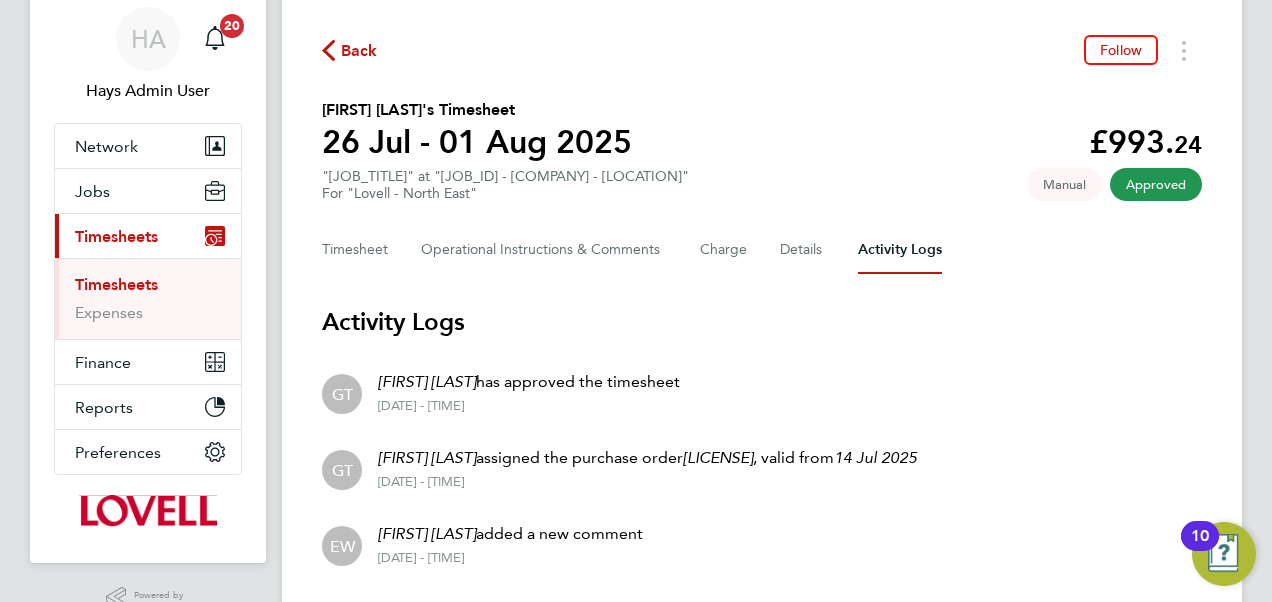 scroll, scrollTop: 66, scrollLeft: 0, axis: vertical 